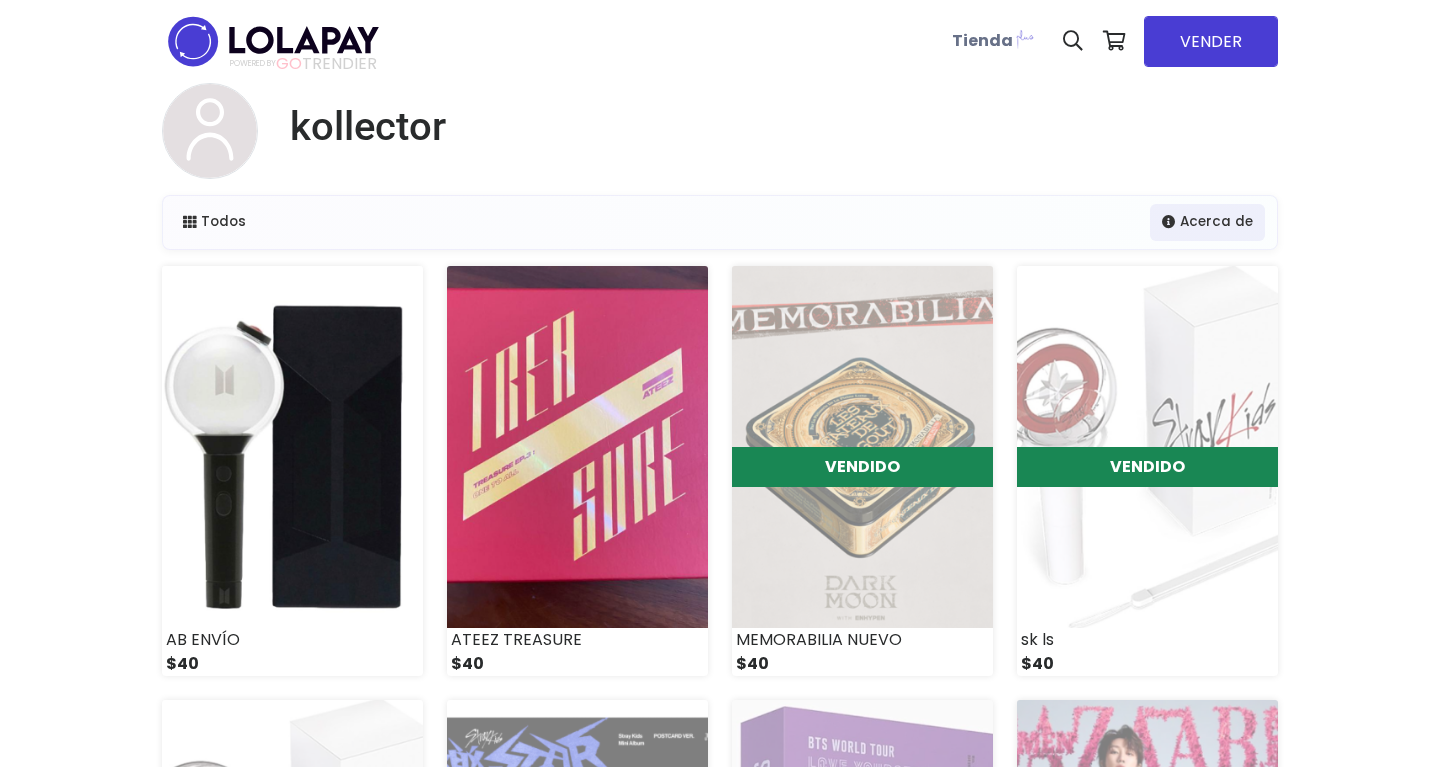 scroll, scrollTop: 0, scrollLeft: 0, axis: both 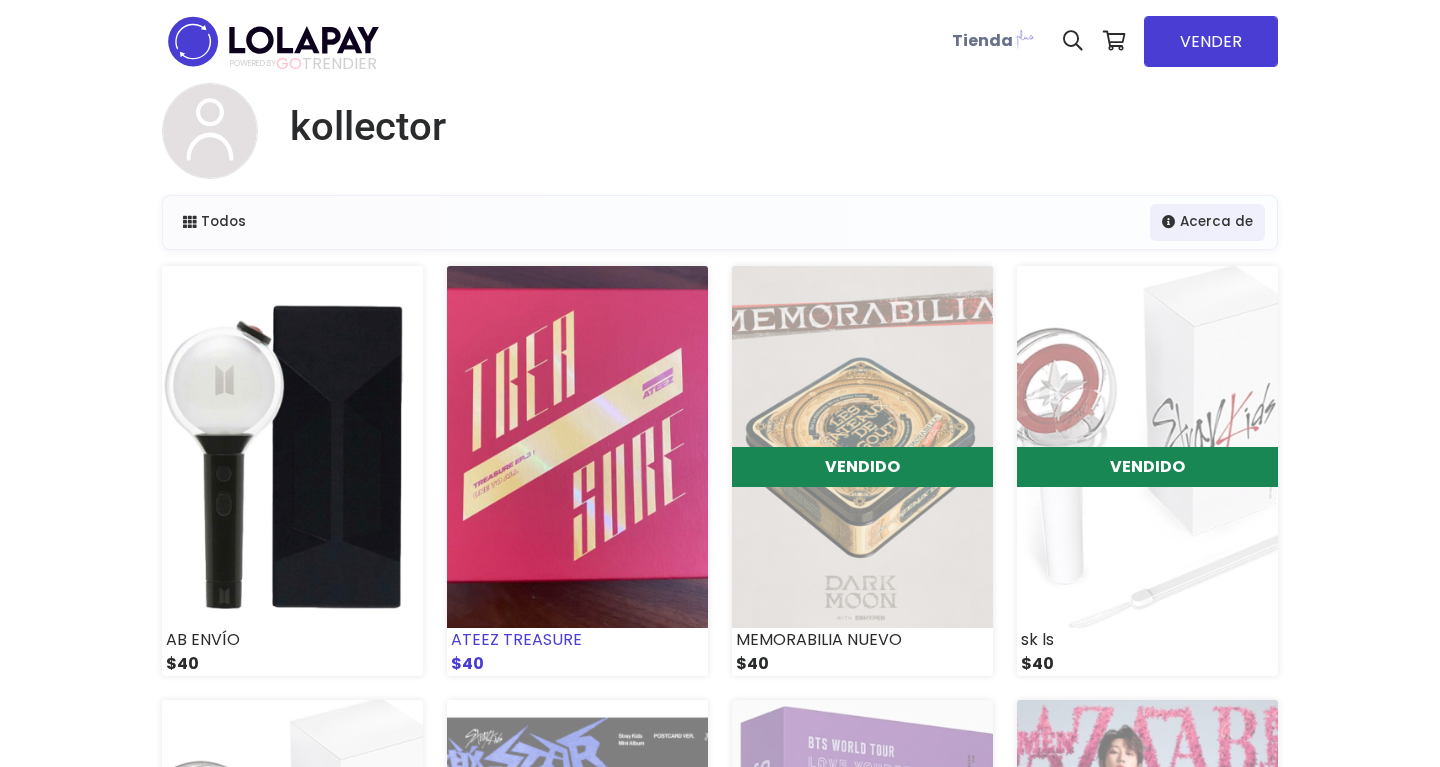 click at bounding box center (577, 447) 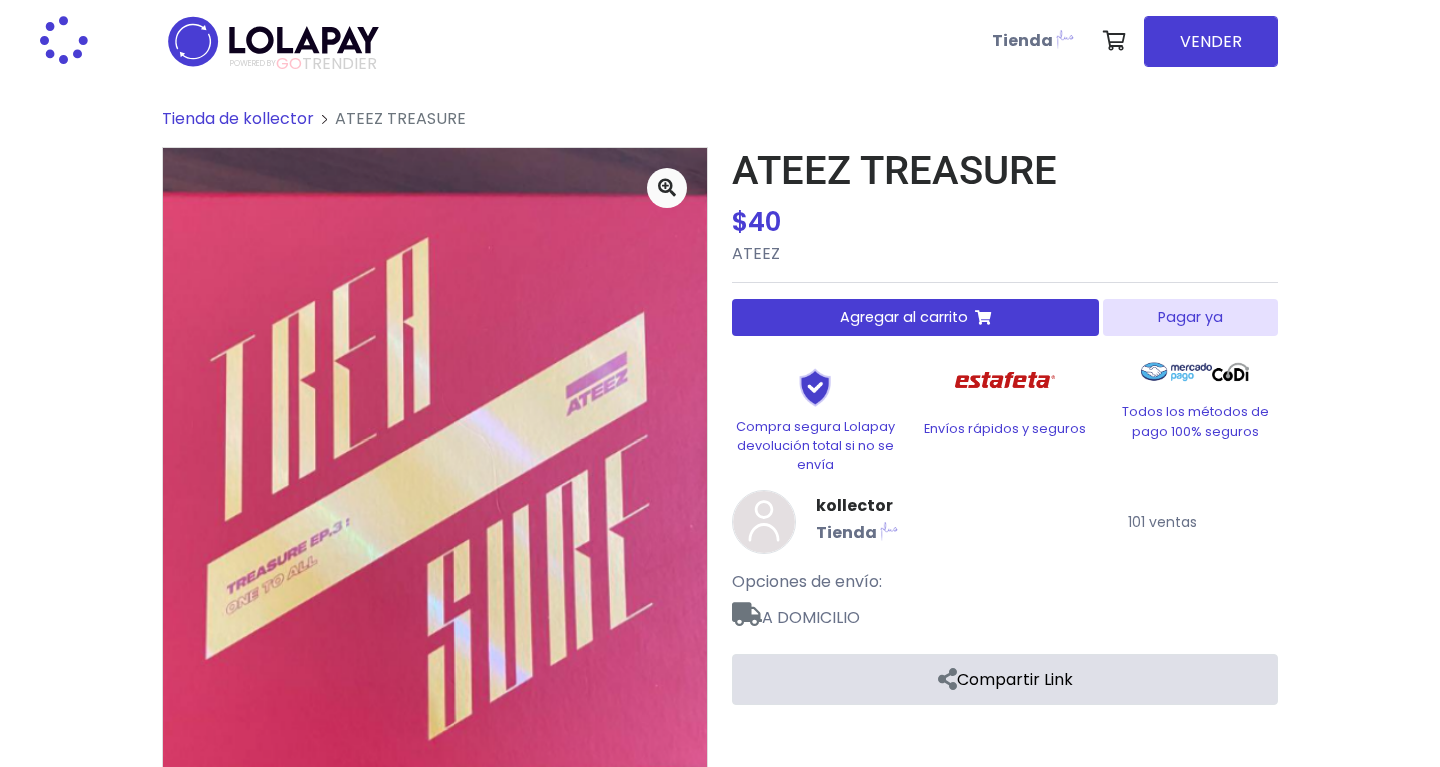 scroll, scrollTop: 0, scrollLeft: 0, axis: both 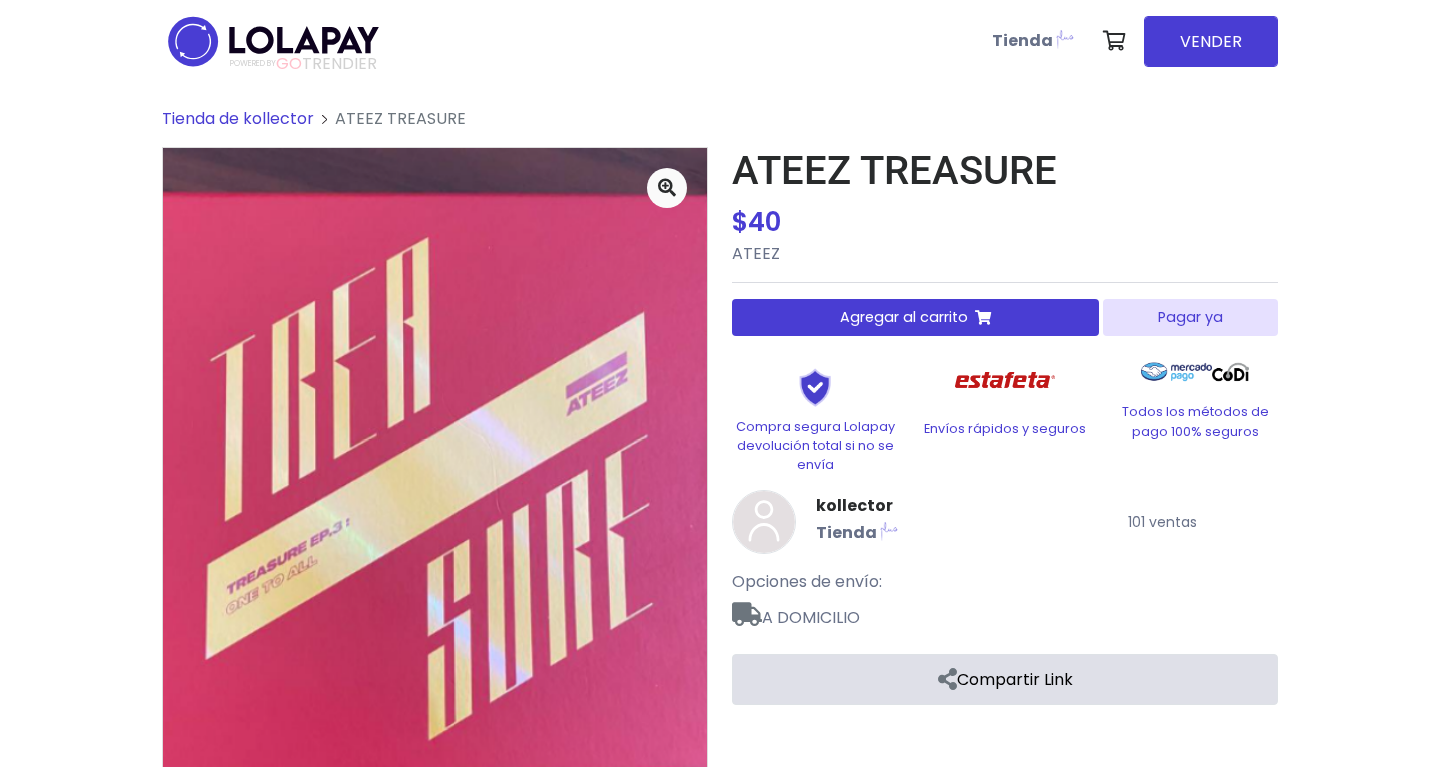 click on "Pagar ya" at bounding box center [1190, 317] 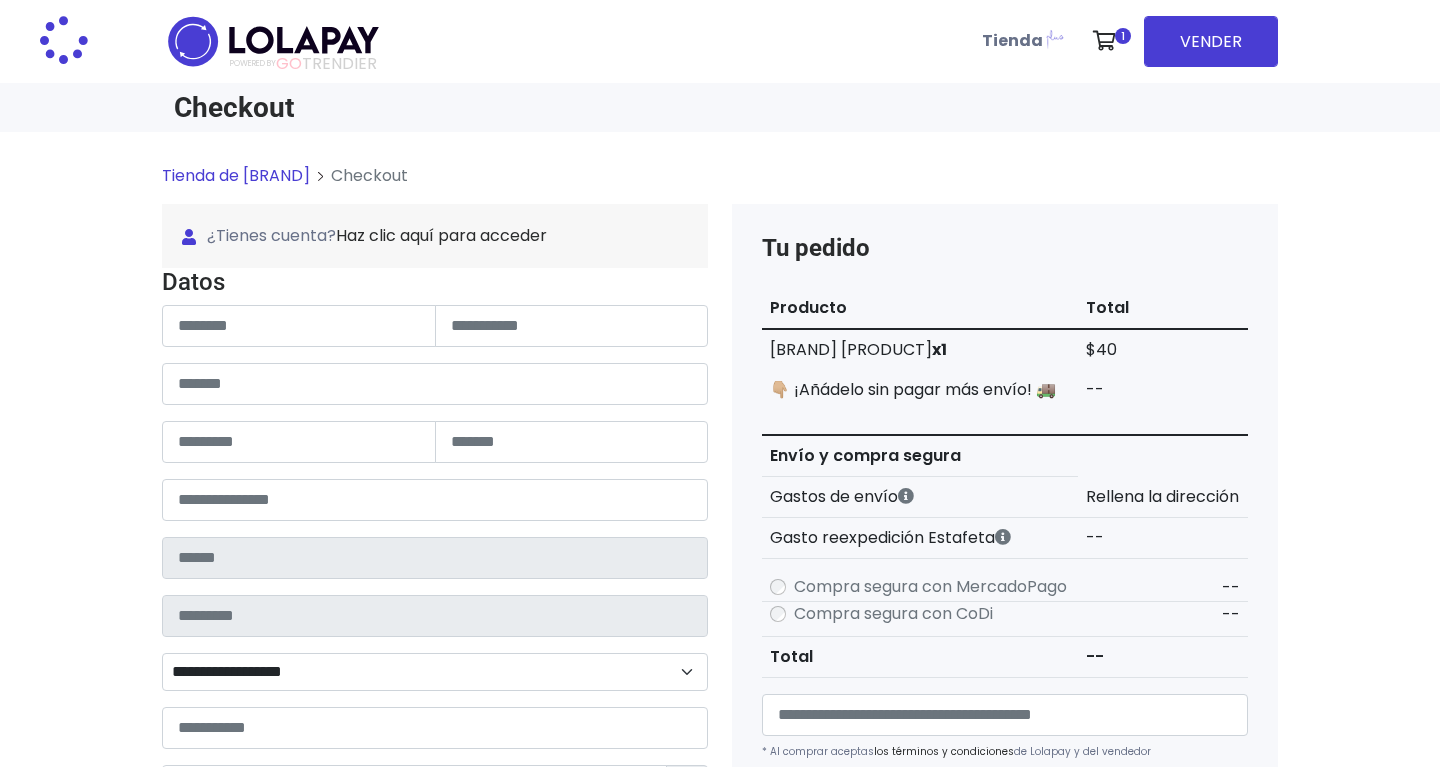scroll, scrollTop: 0, scrollLeft: 0, axis: both 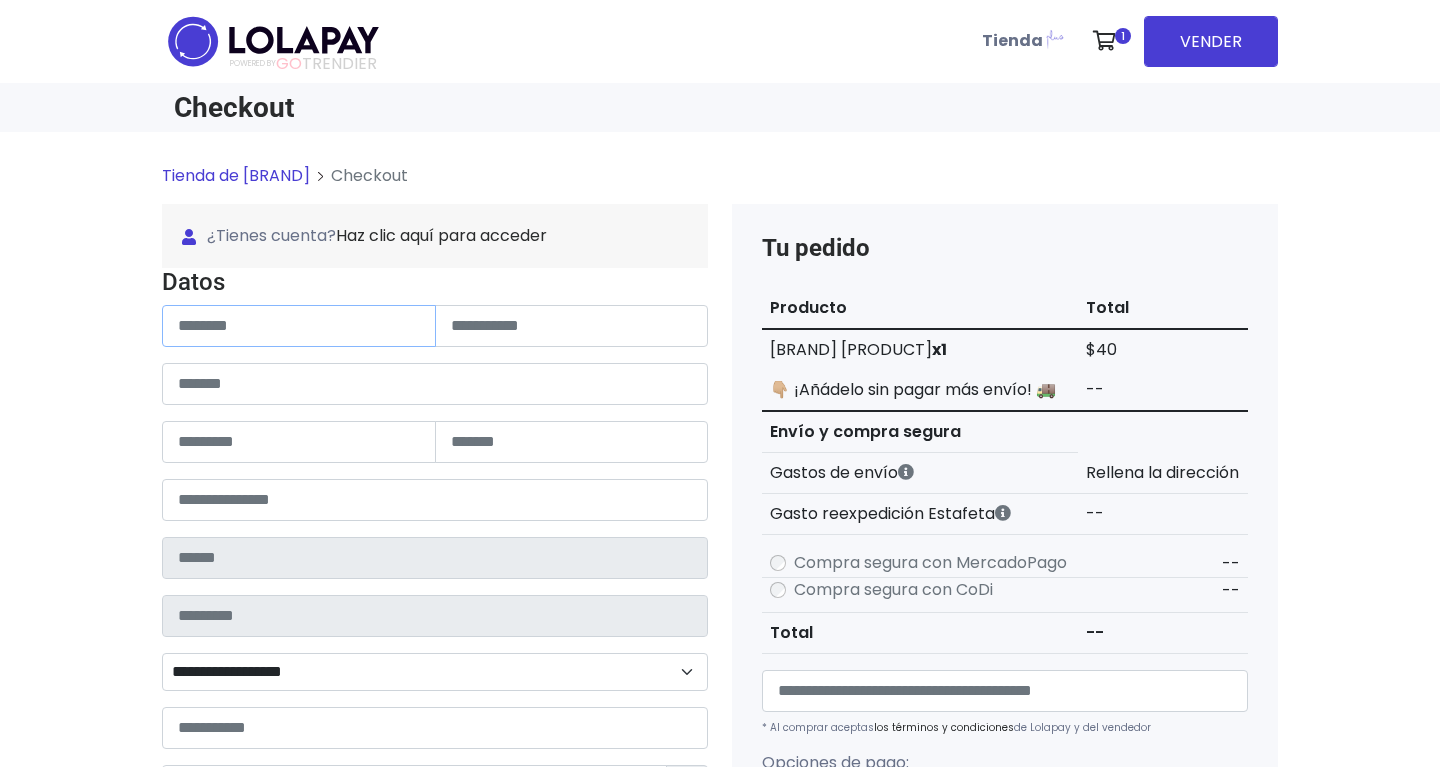 paste on "**********" 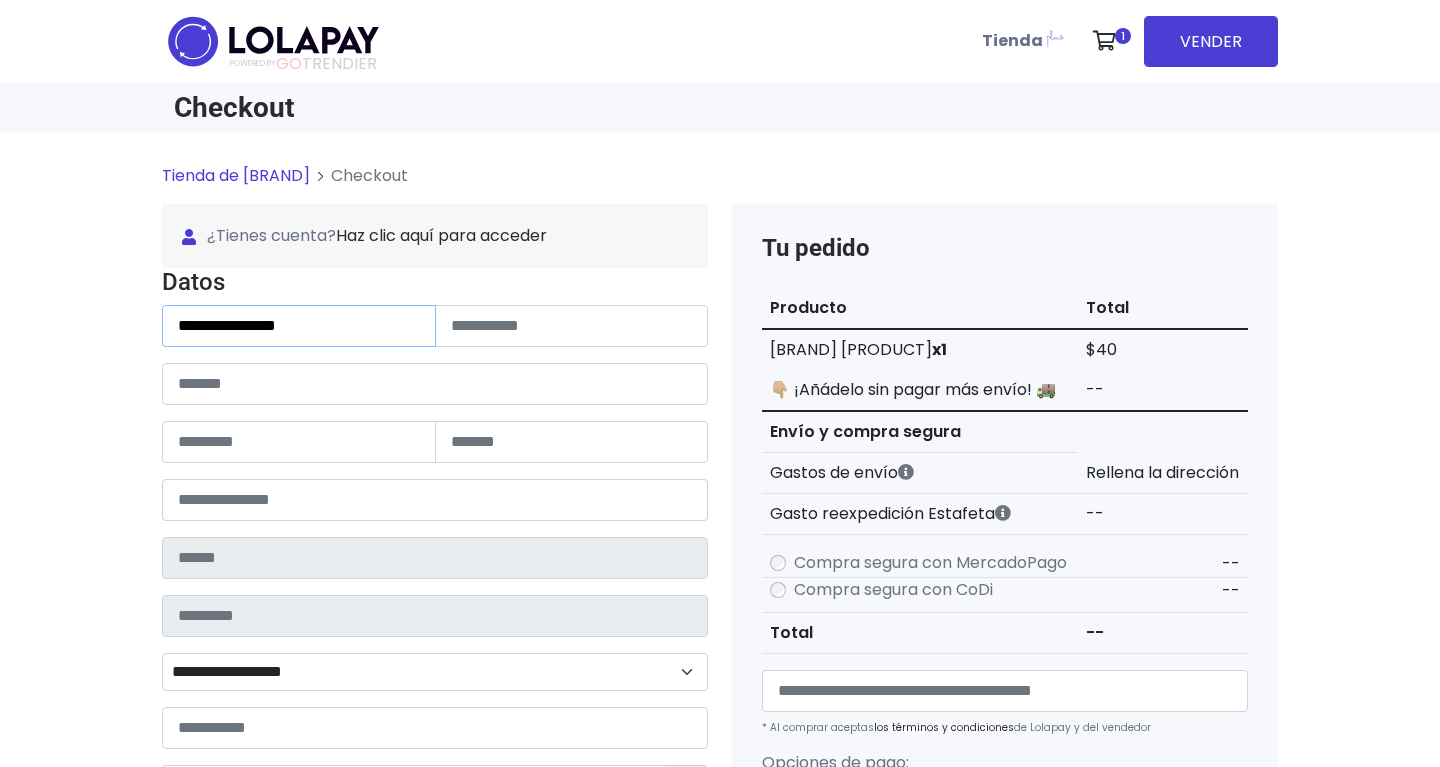 type on "**********" 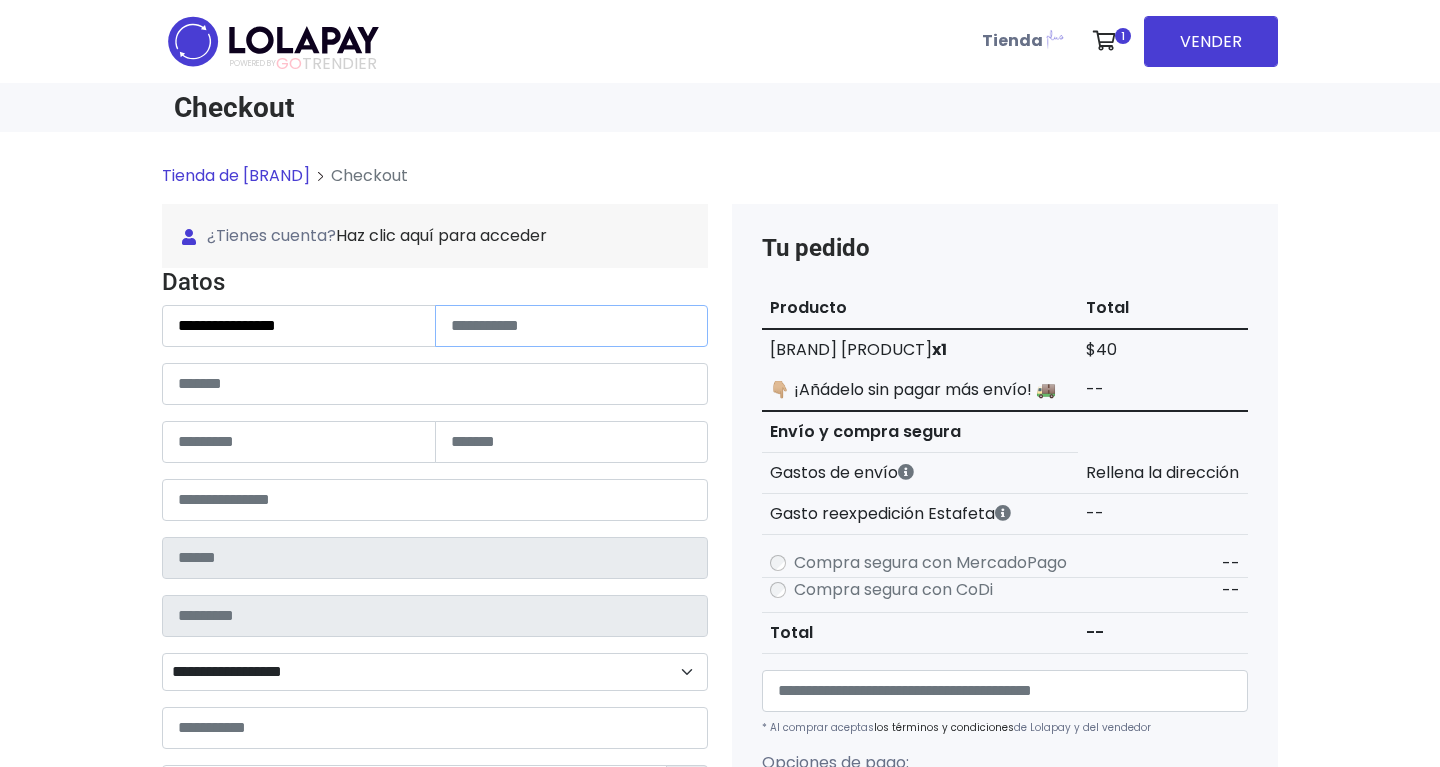 paste on "**********" 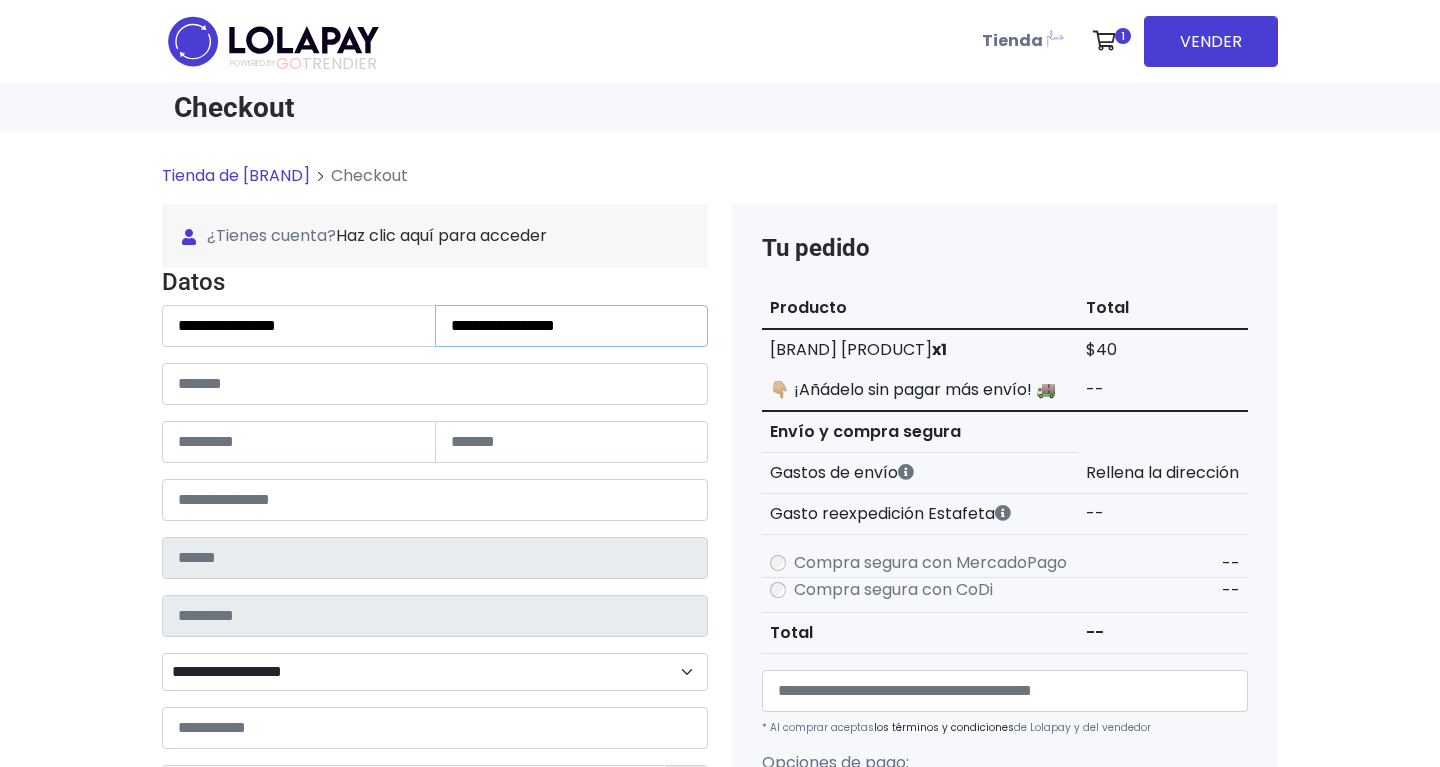 type on "**********" 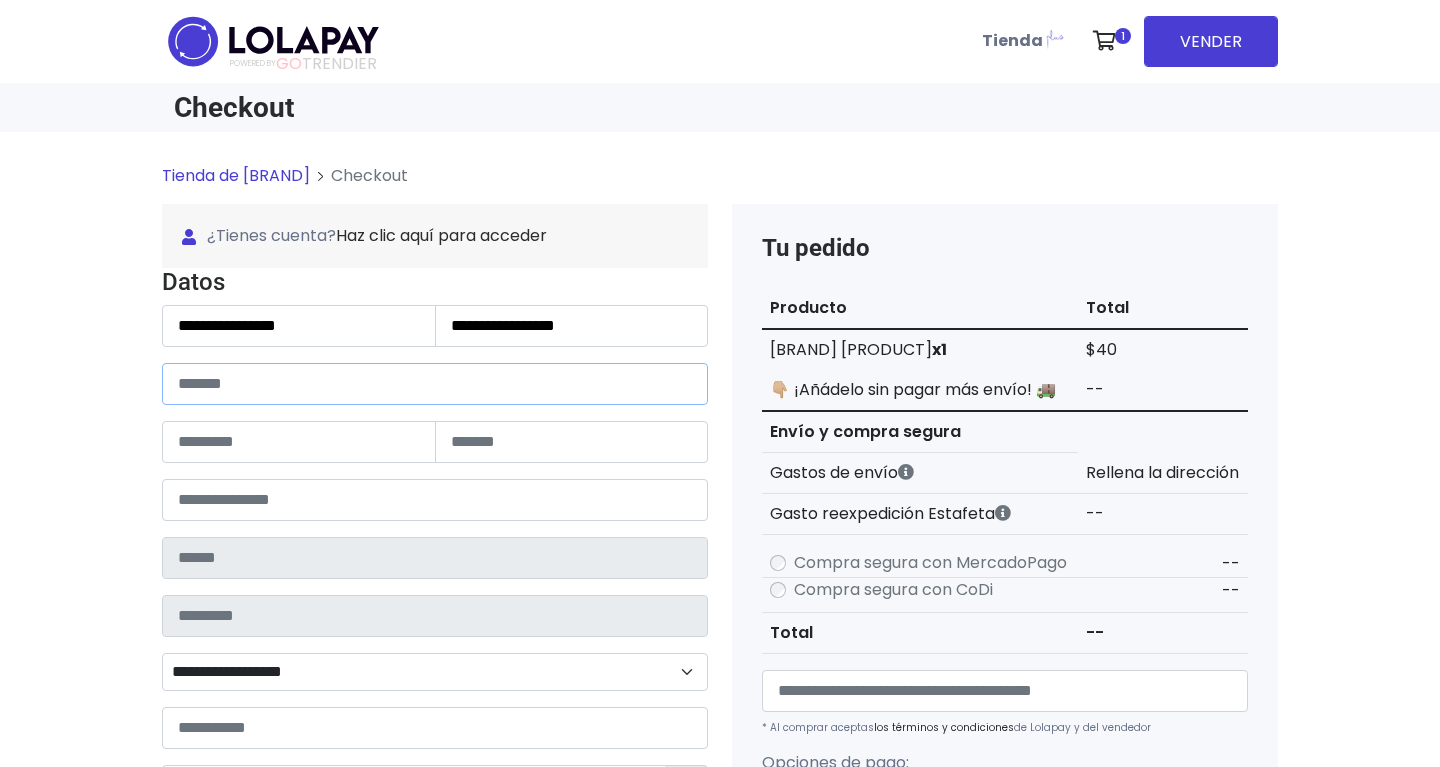 paste on "**********" 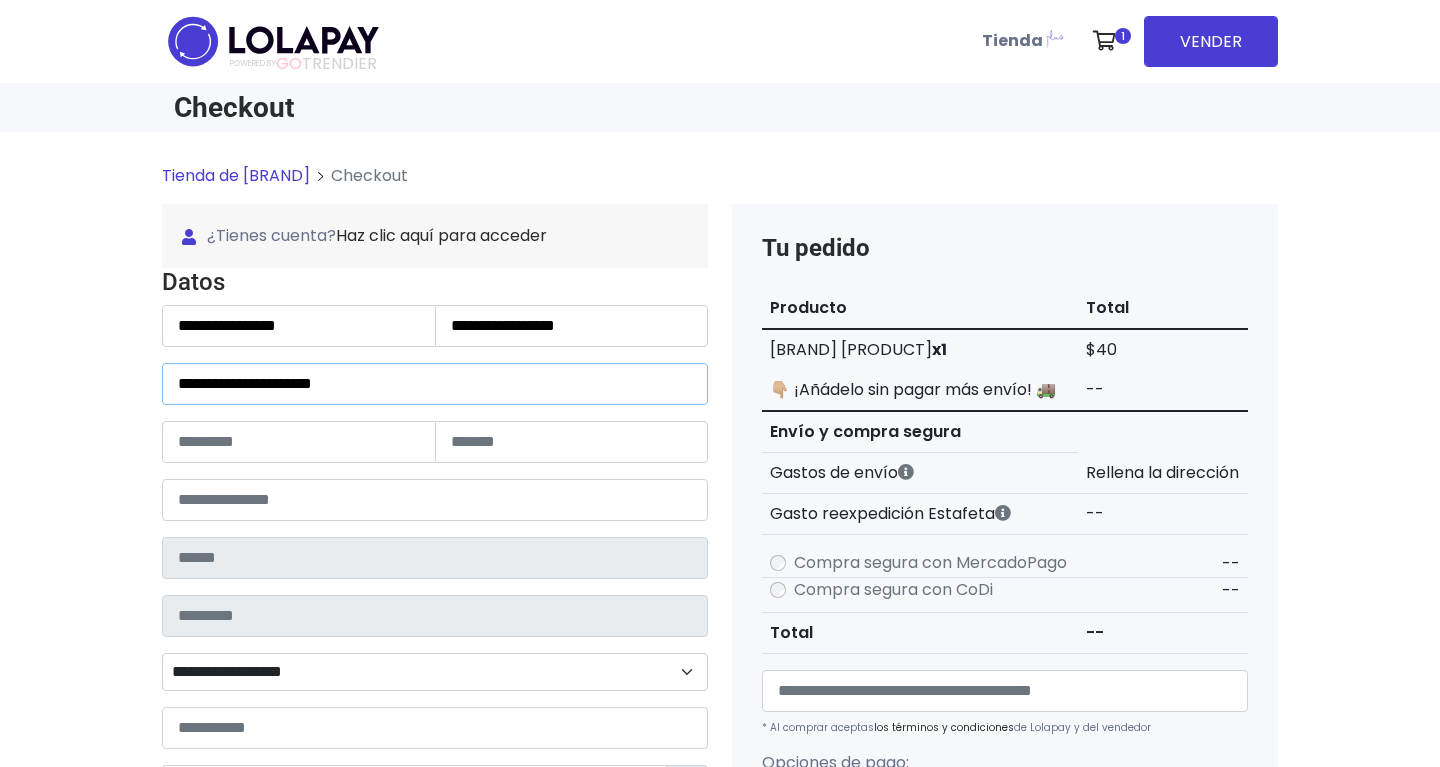 type on "**********" 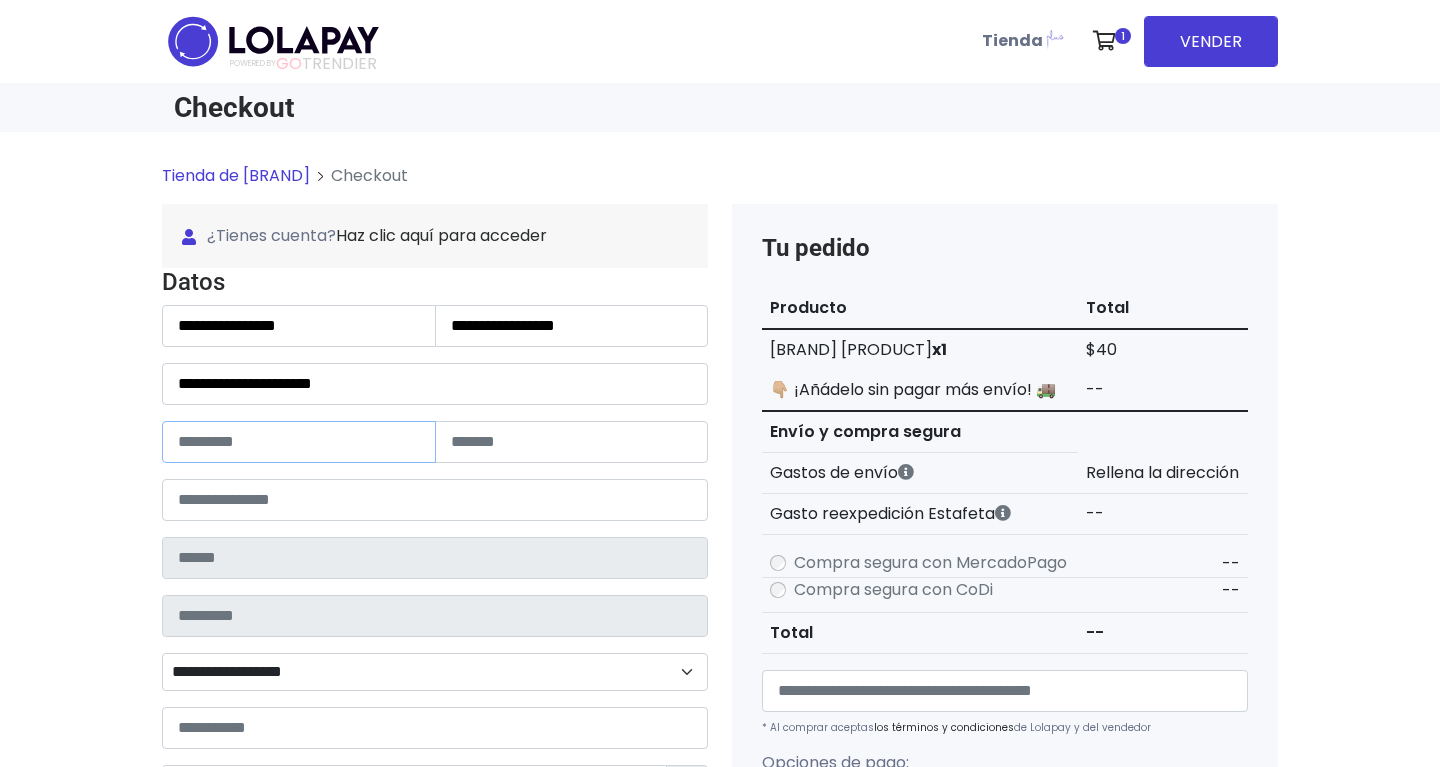 click at bounding box center (299, 442) 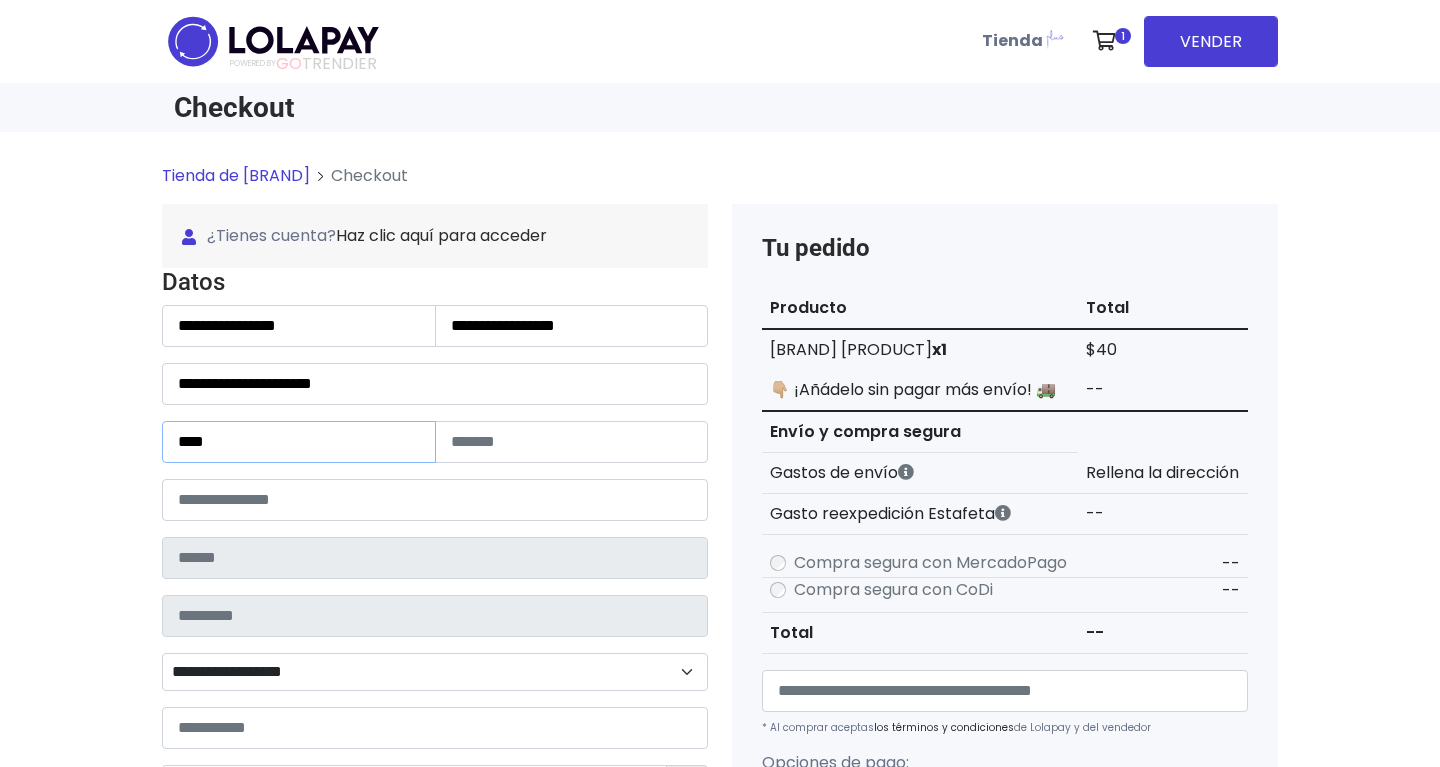 type on "****" 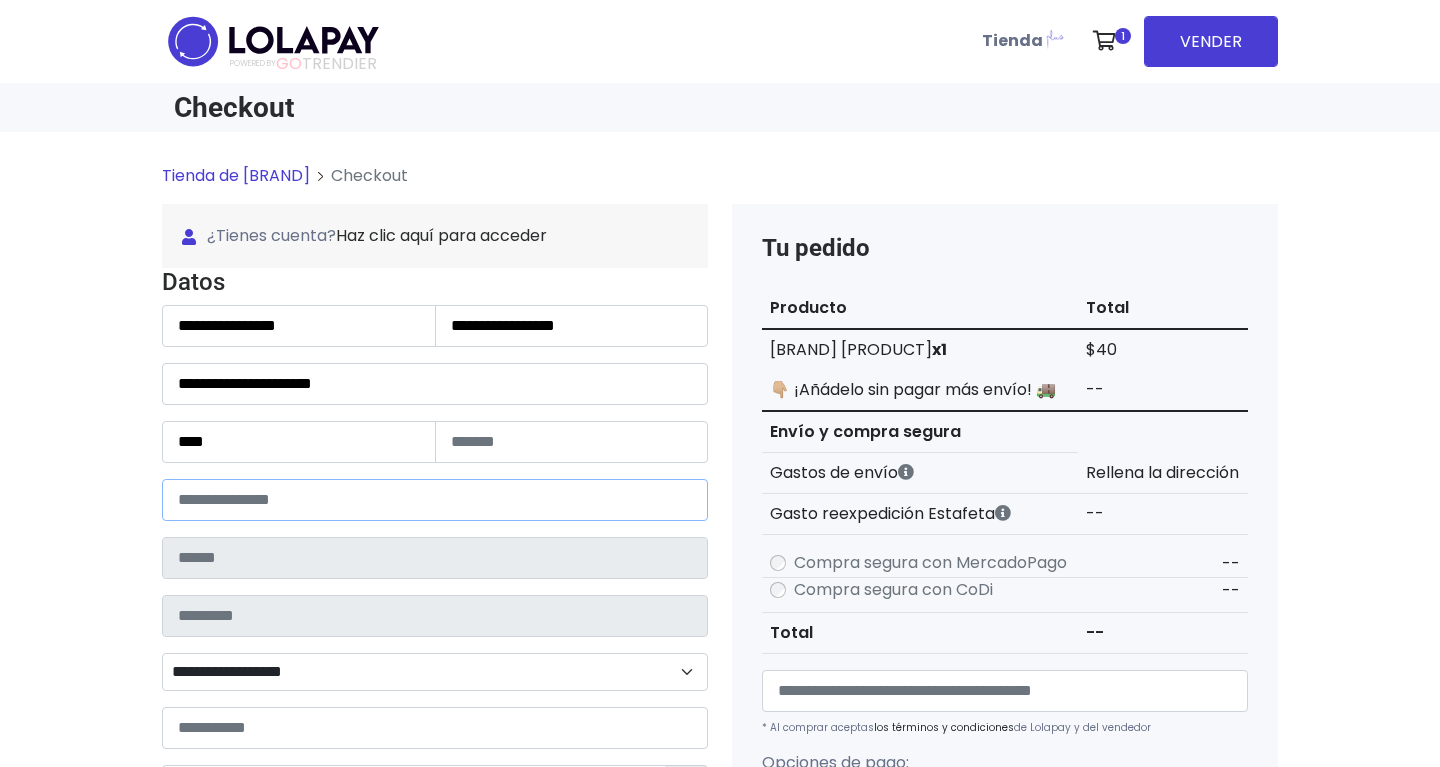 click at bounding box center [435, 500] 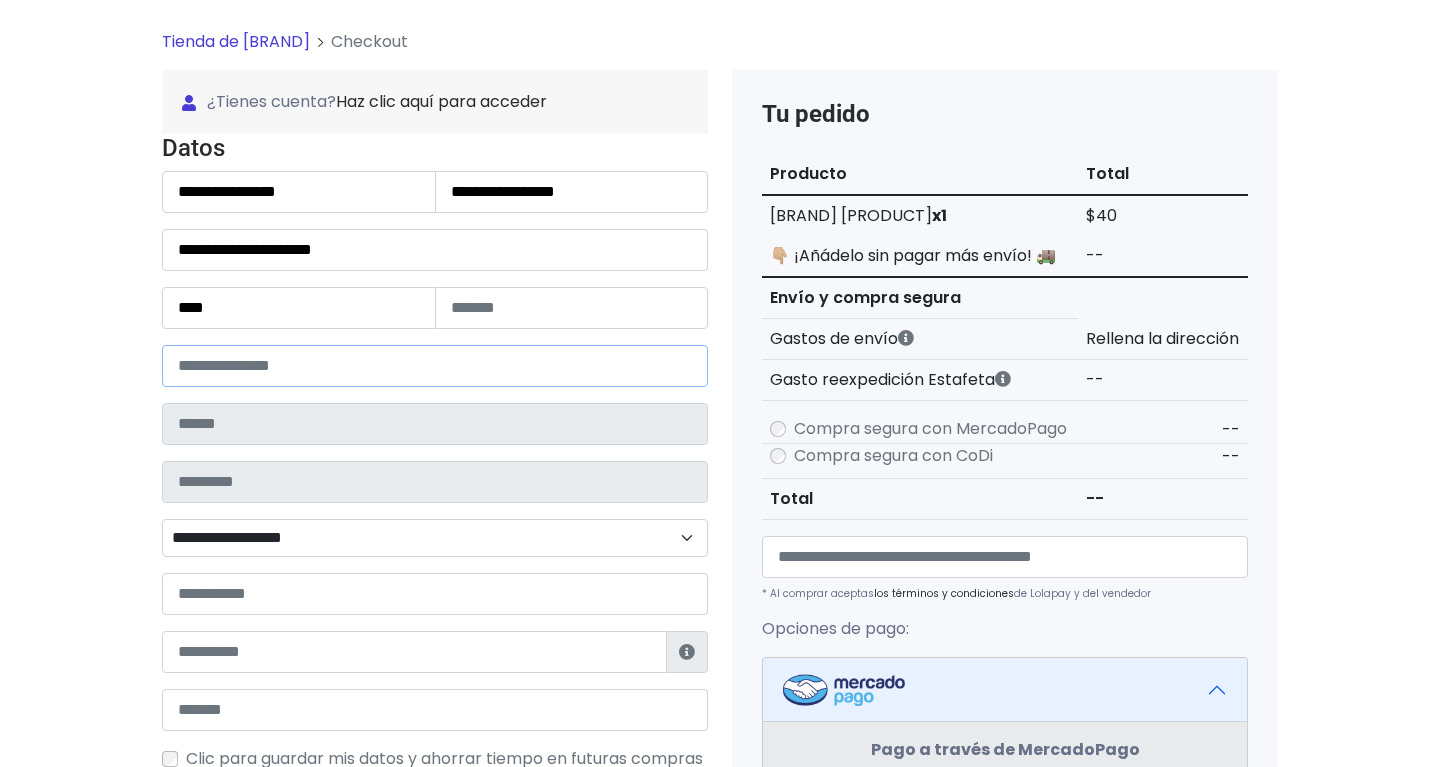 scroll, scrollTop: 138, scrollLeft: 0, axis: vertical 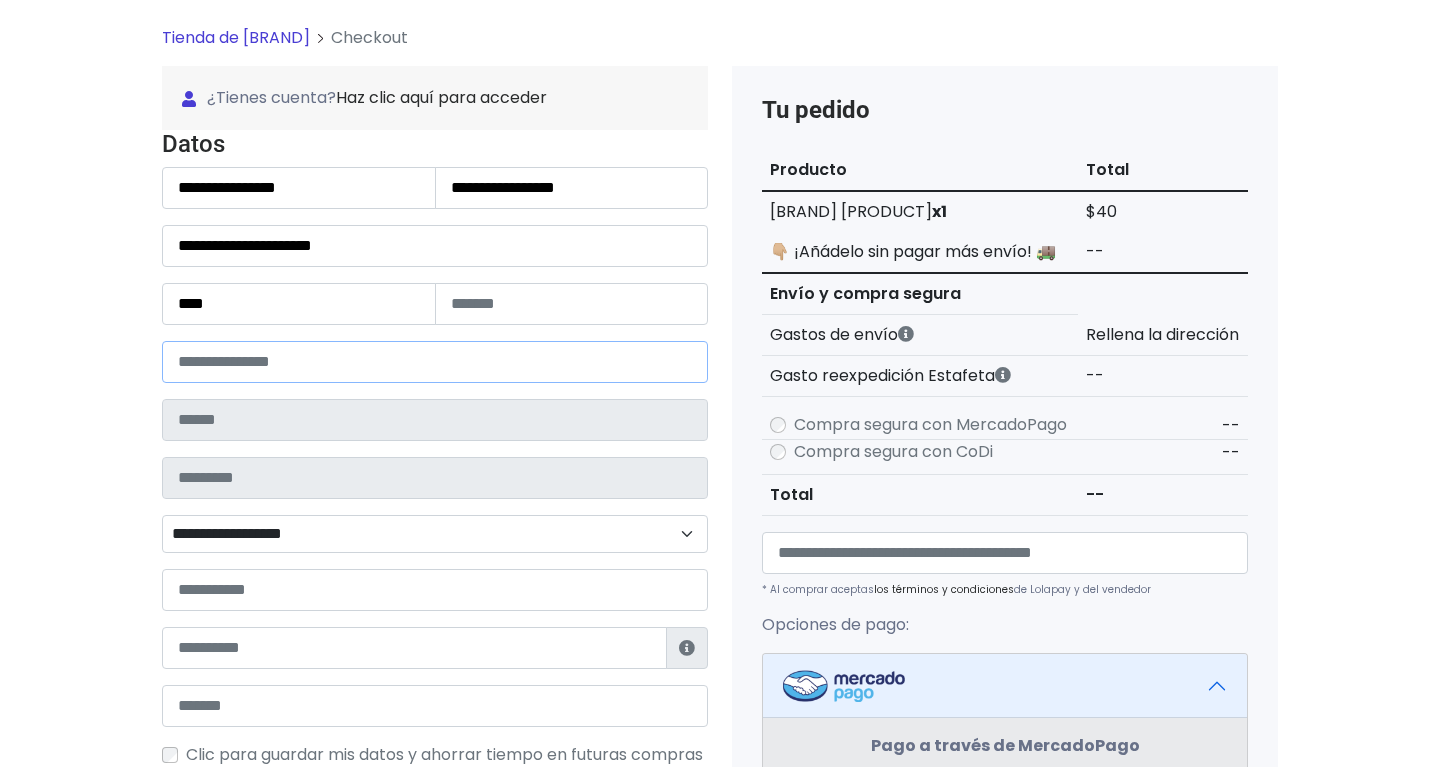 paste on "*****" 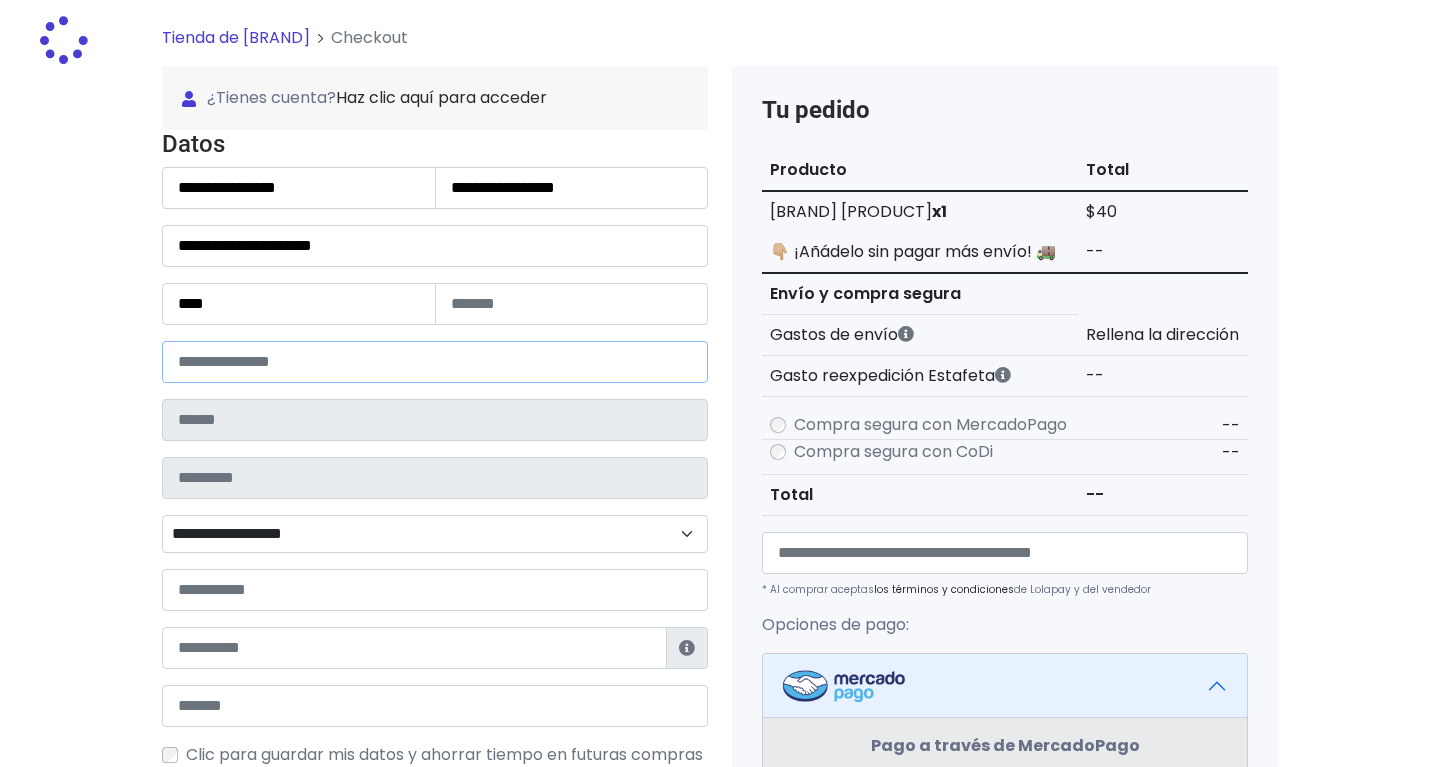 type on "**********" 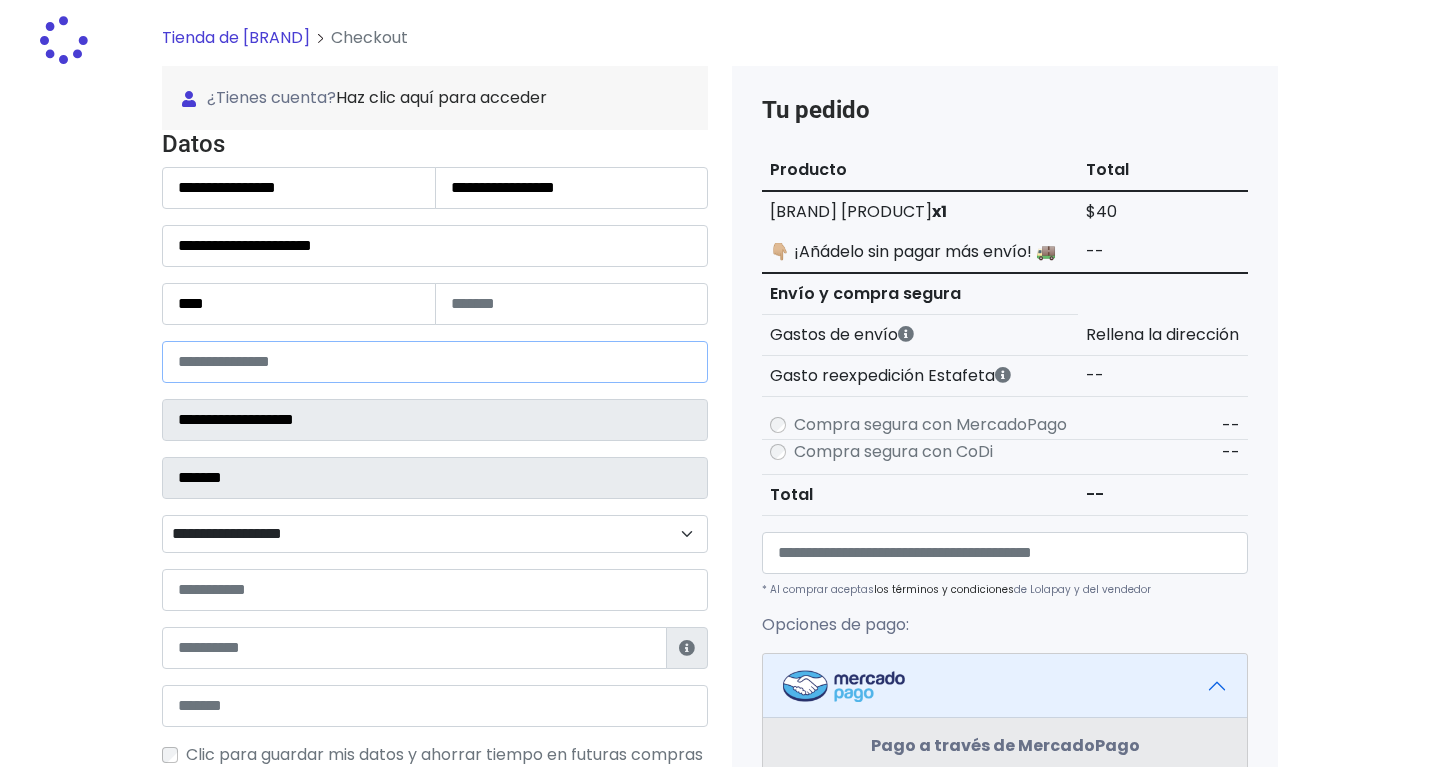 select 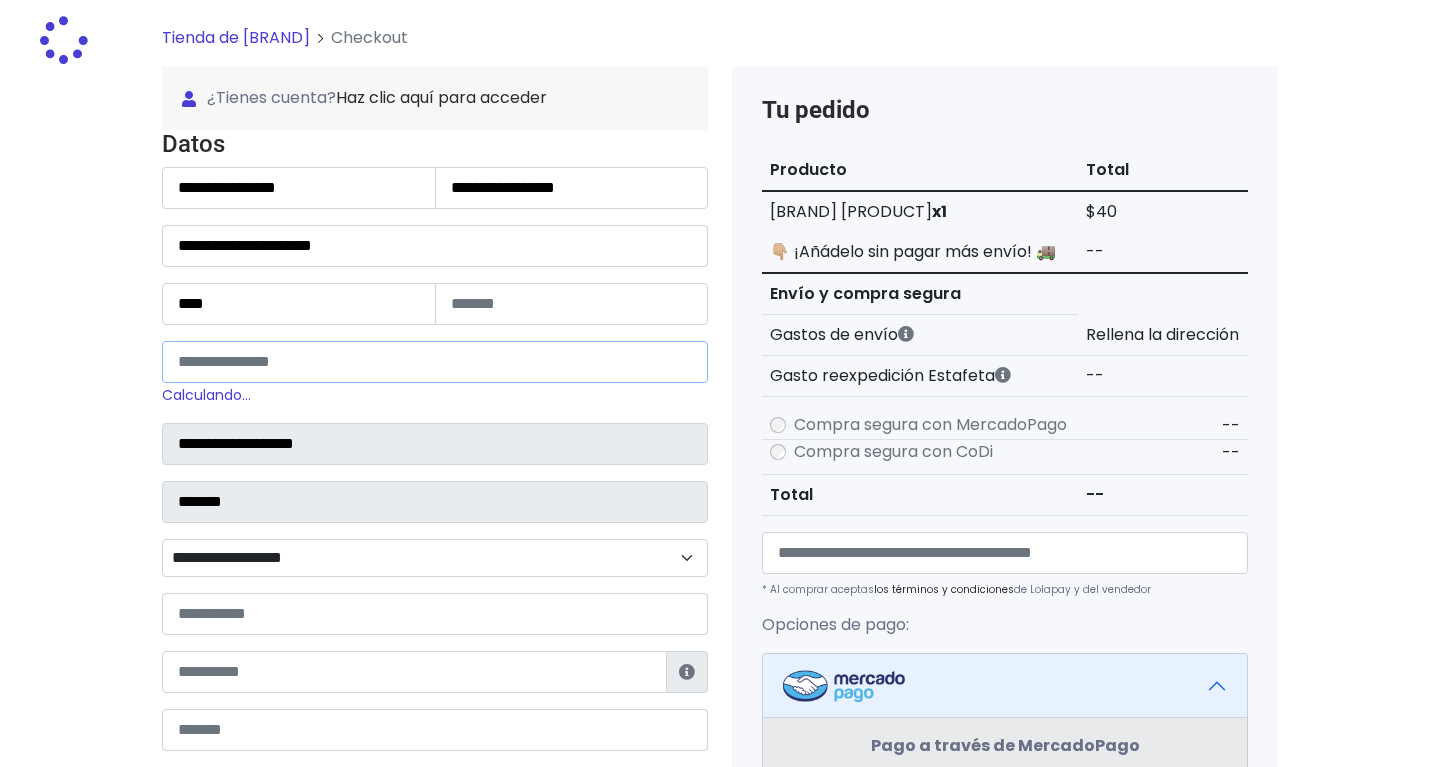 type on "*****" 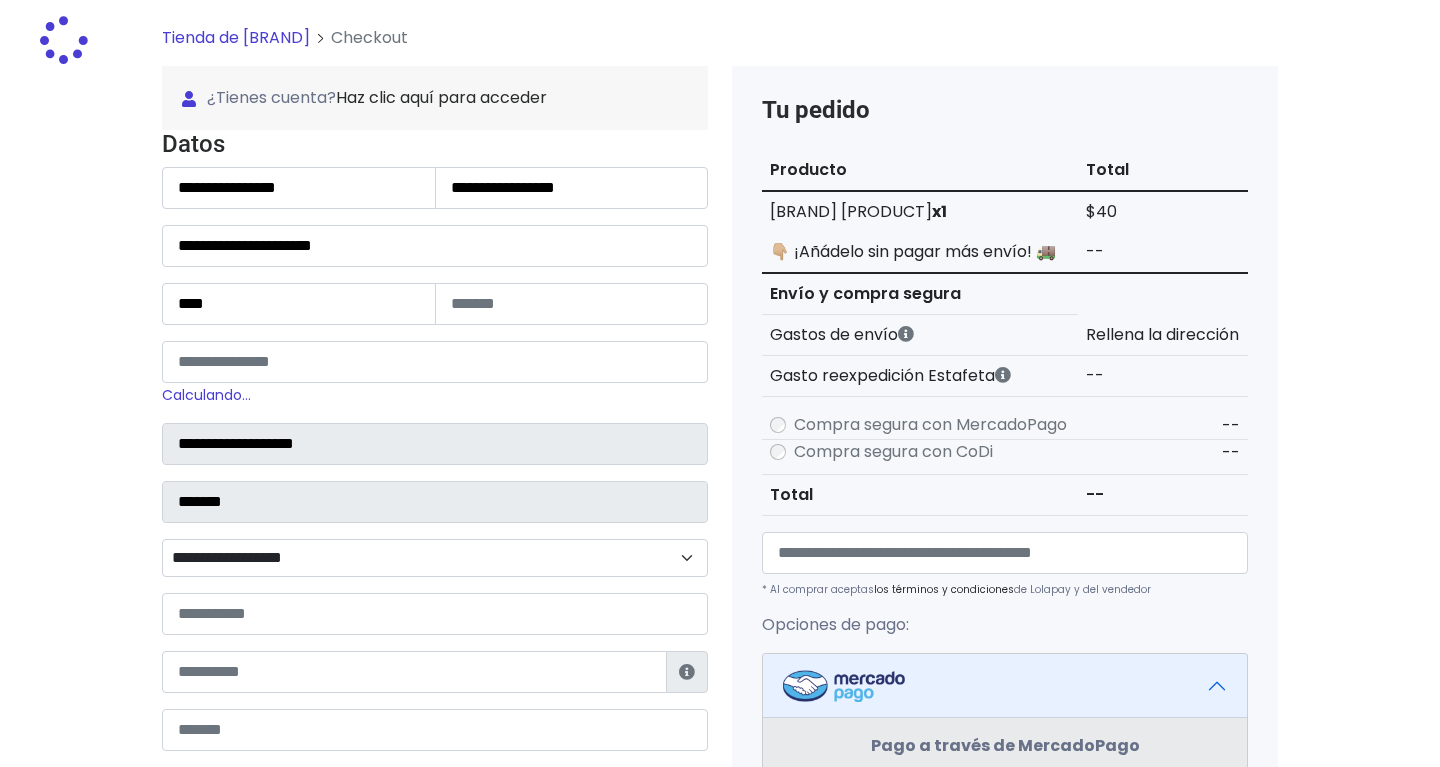 click on "**********" at bounding box center [435, 558] 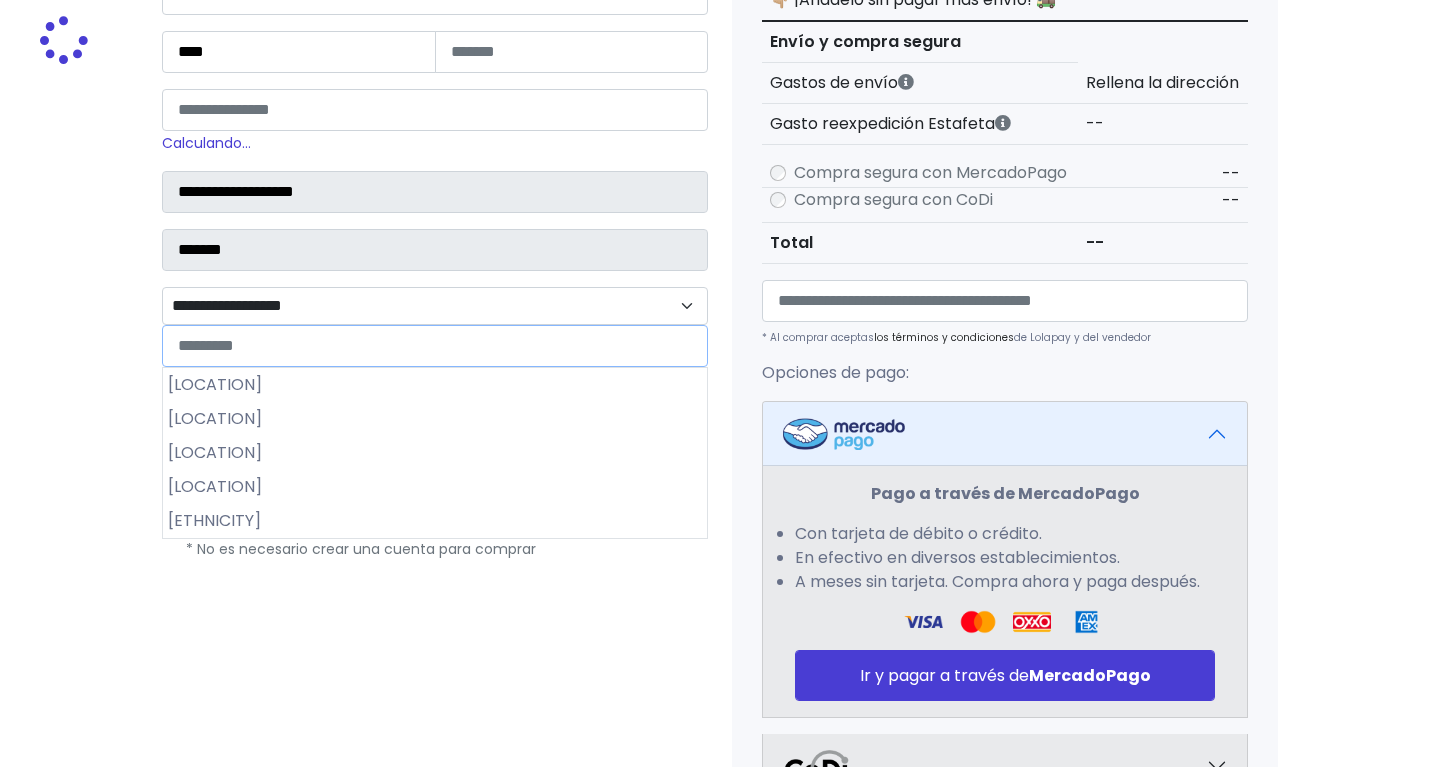 scroll, scrollTop: 394, scrollLeft: 0, axis: vertical 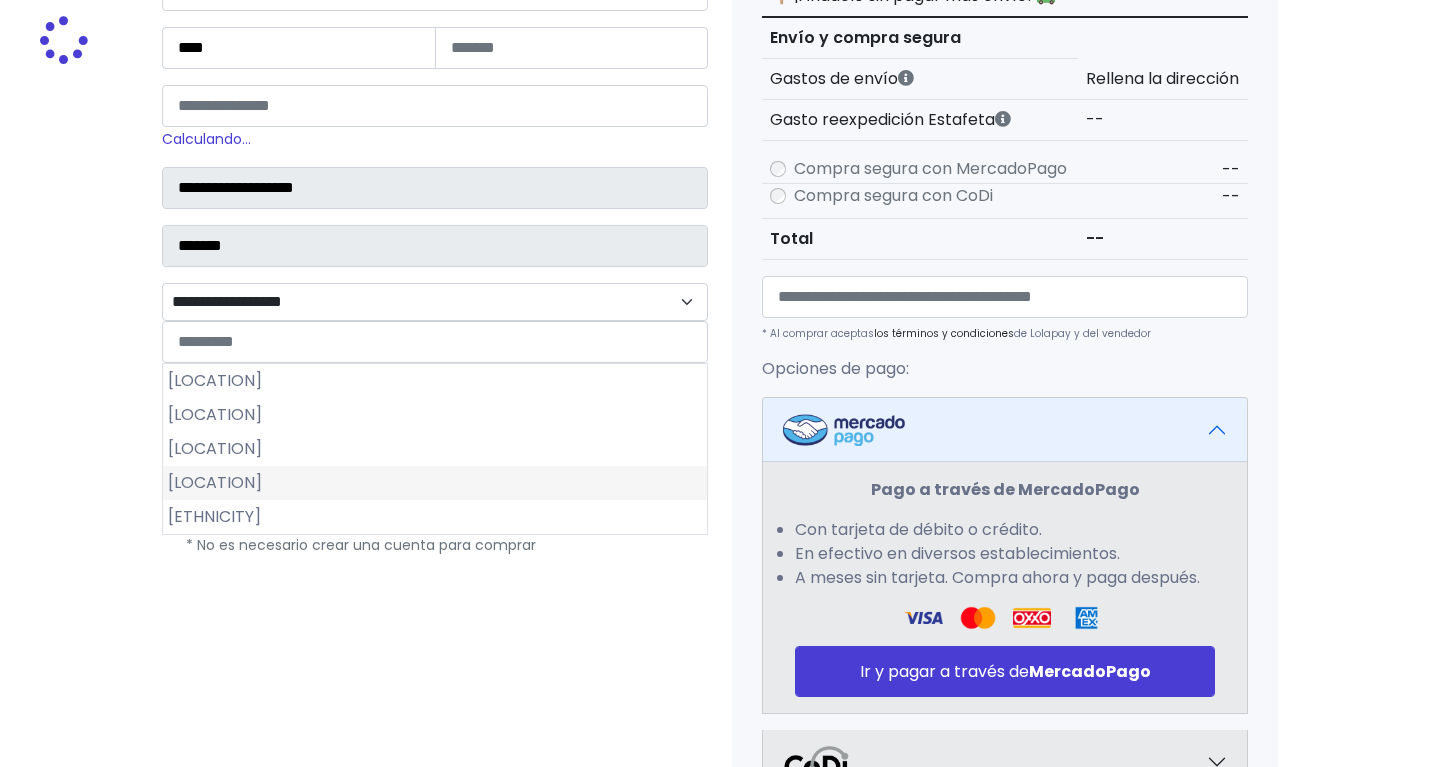 click on "La Magdalena" at bounding box center (435, 483) 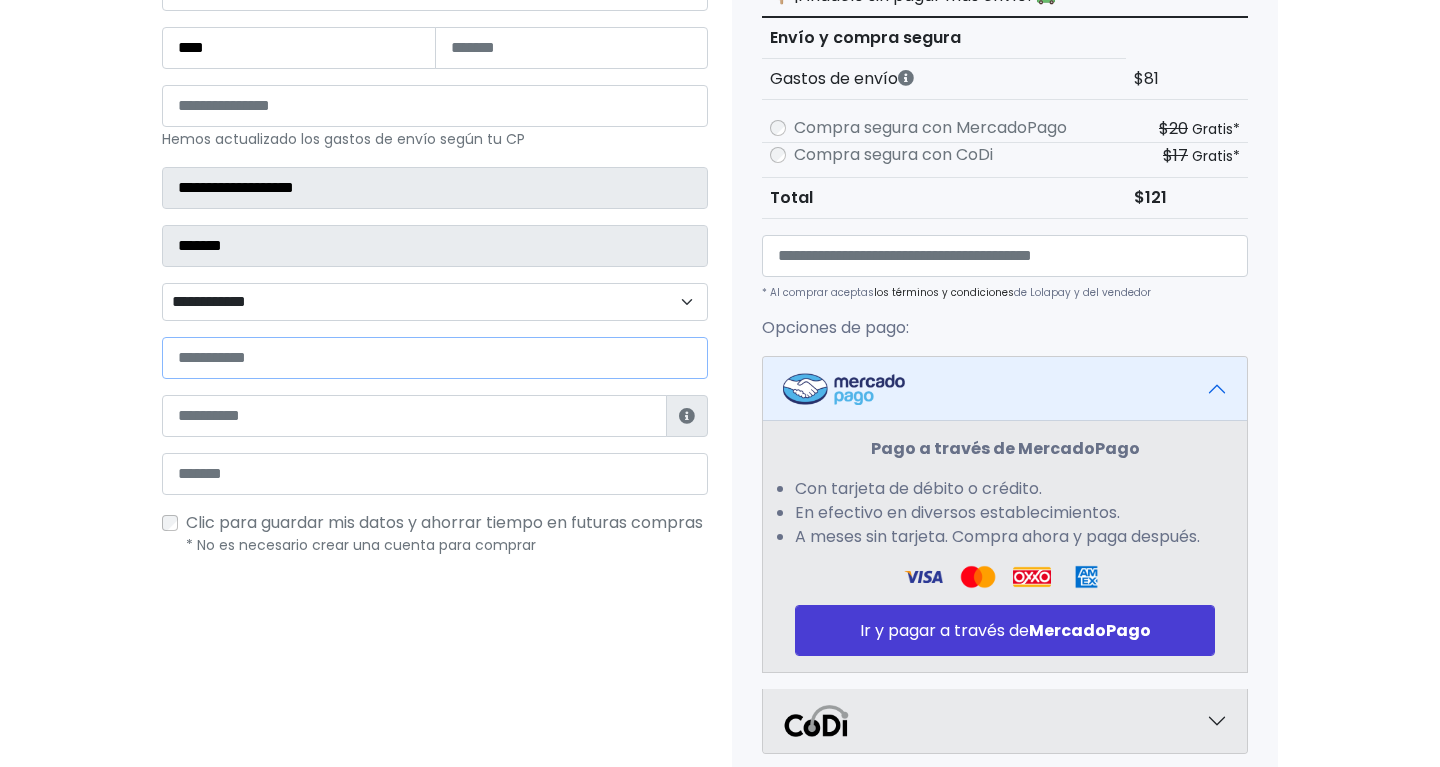 click at bounding box center [435, 358] 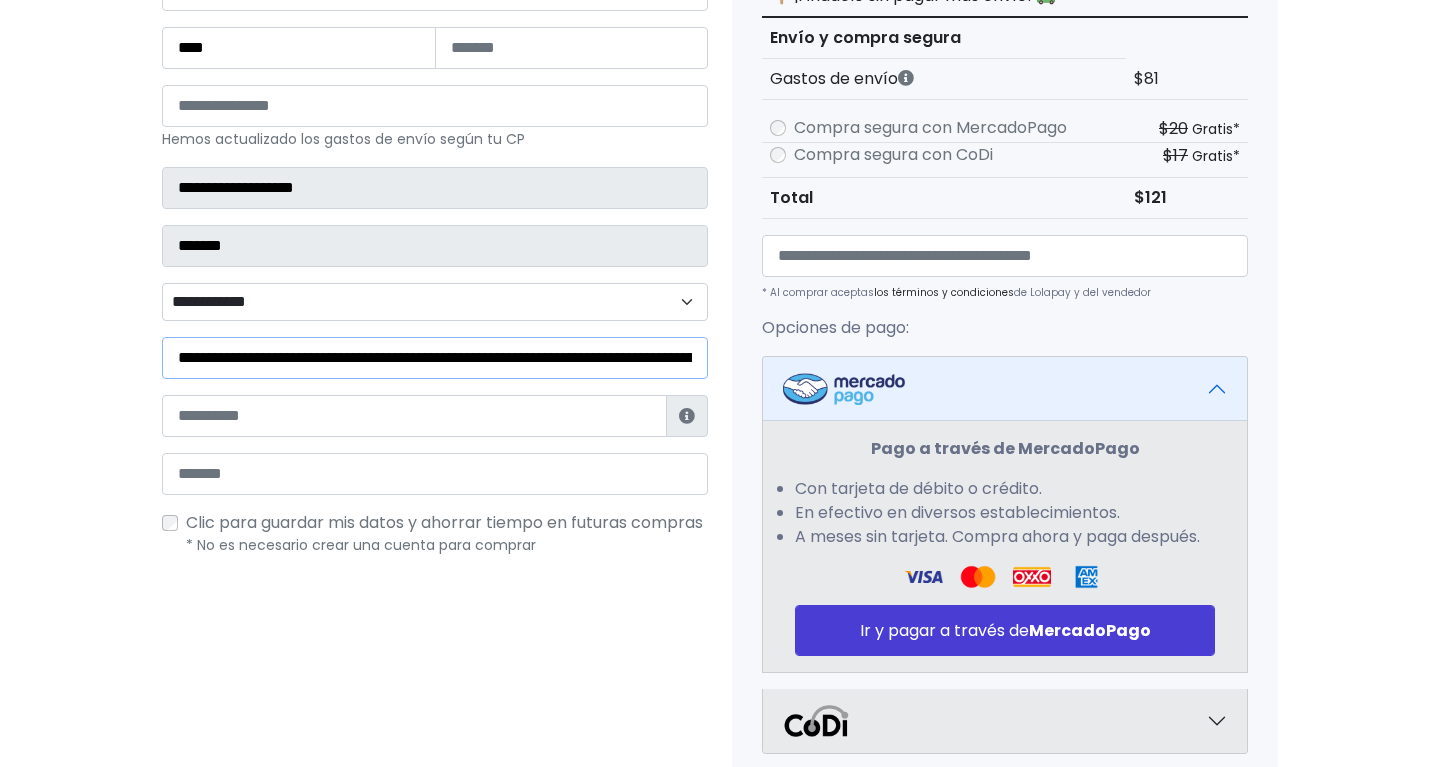 type on "**********" 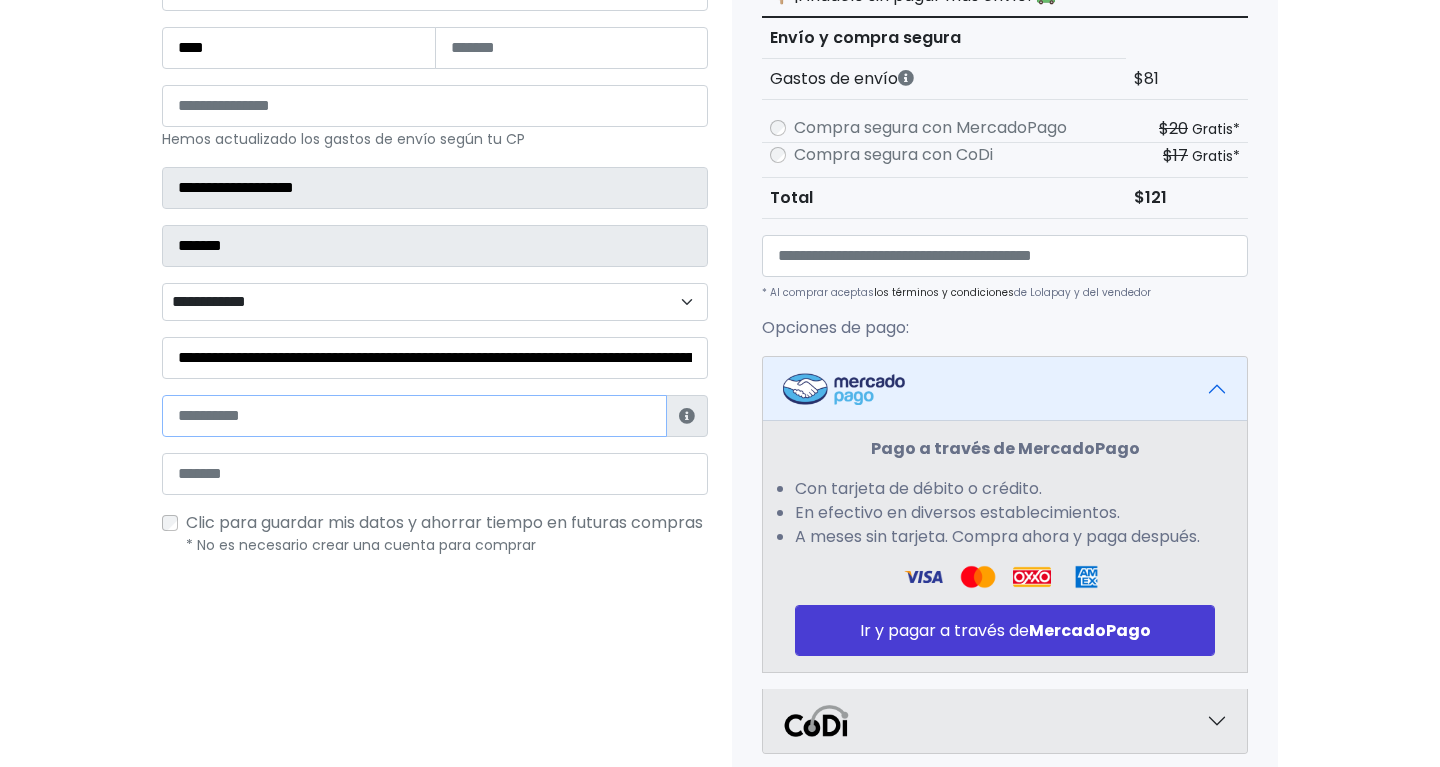 paste on "**********" 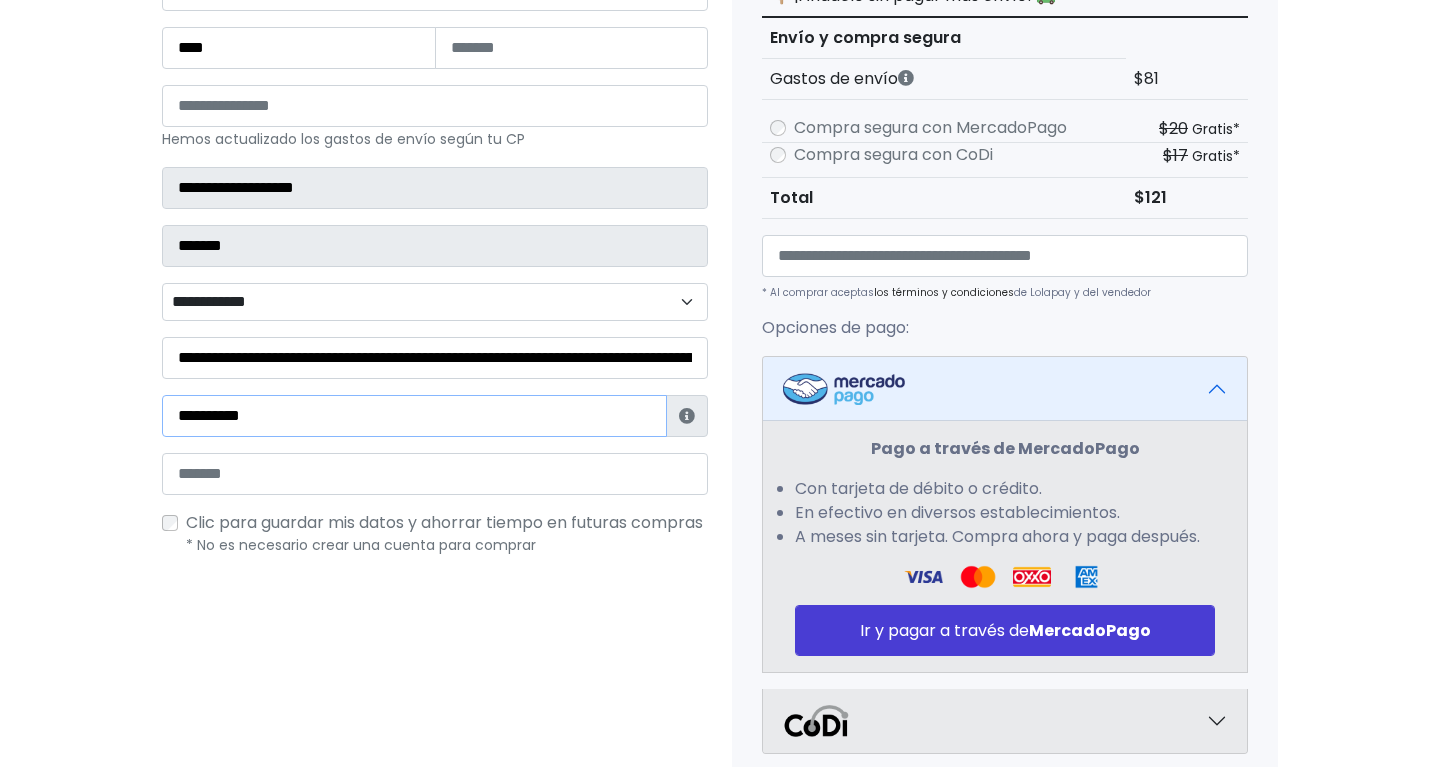 type on "**********" 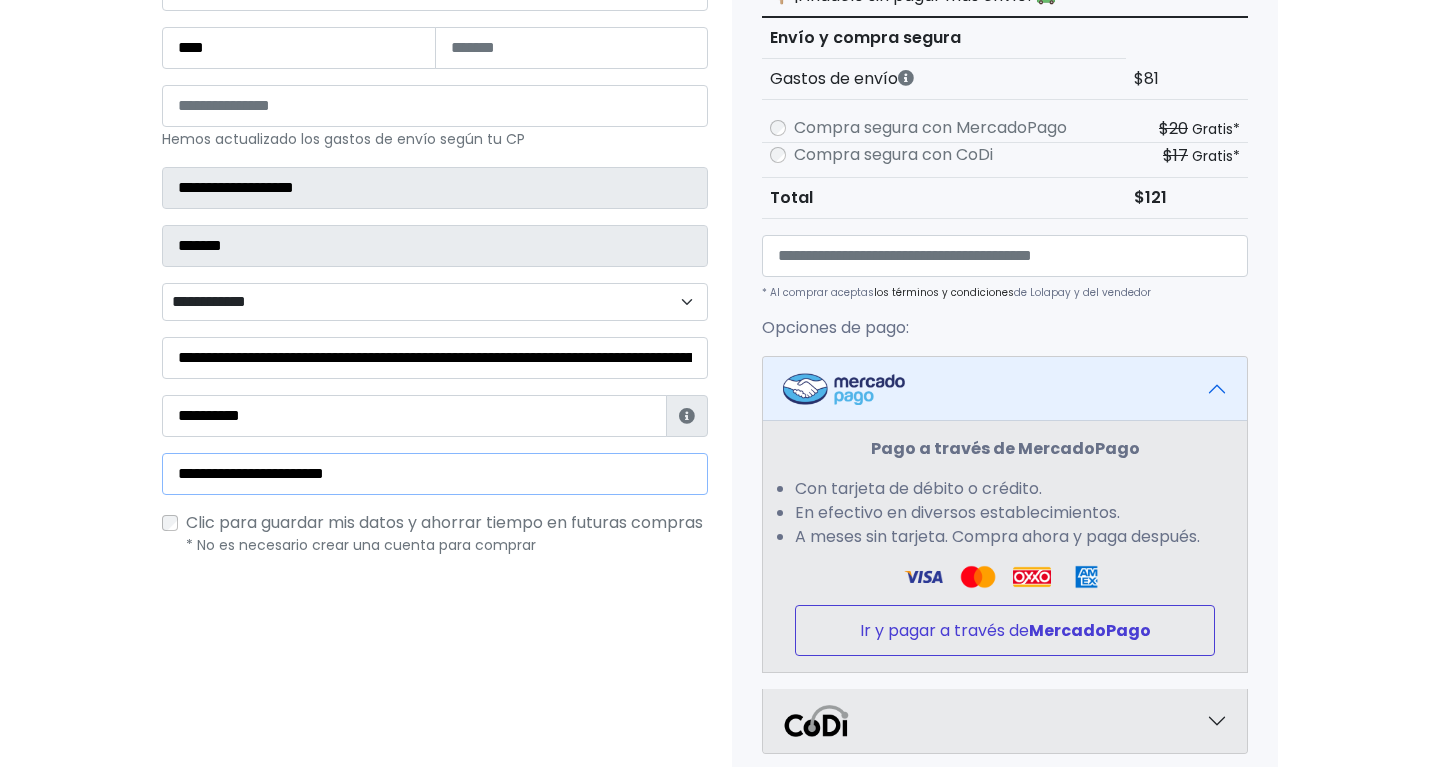 type on "**********" 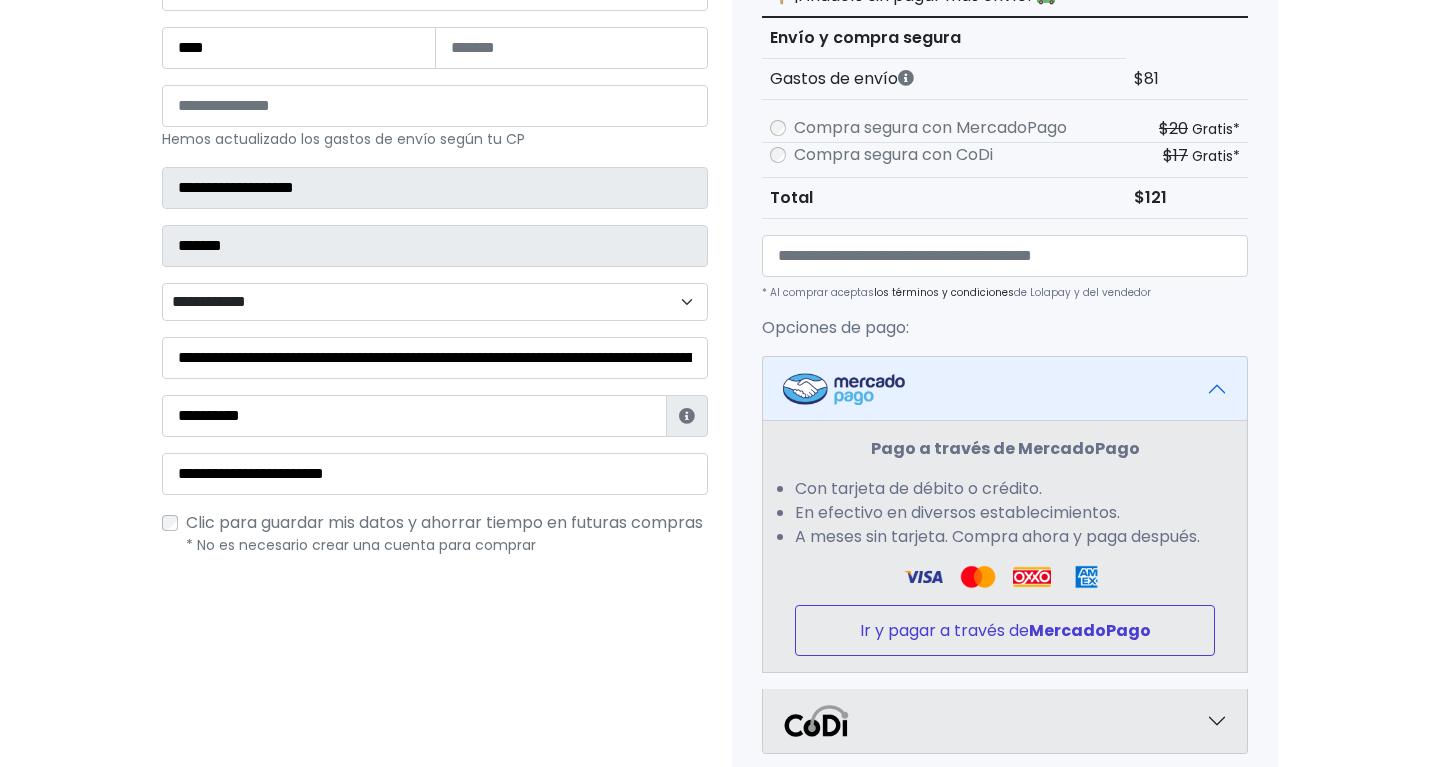 click on "Ir y pagar a través de  MercadoPago" at bounding box center (1005, 630) 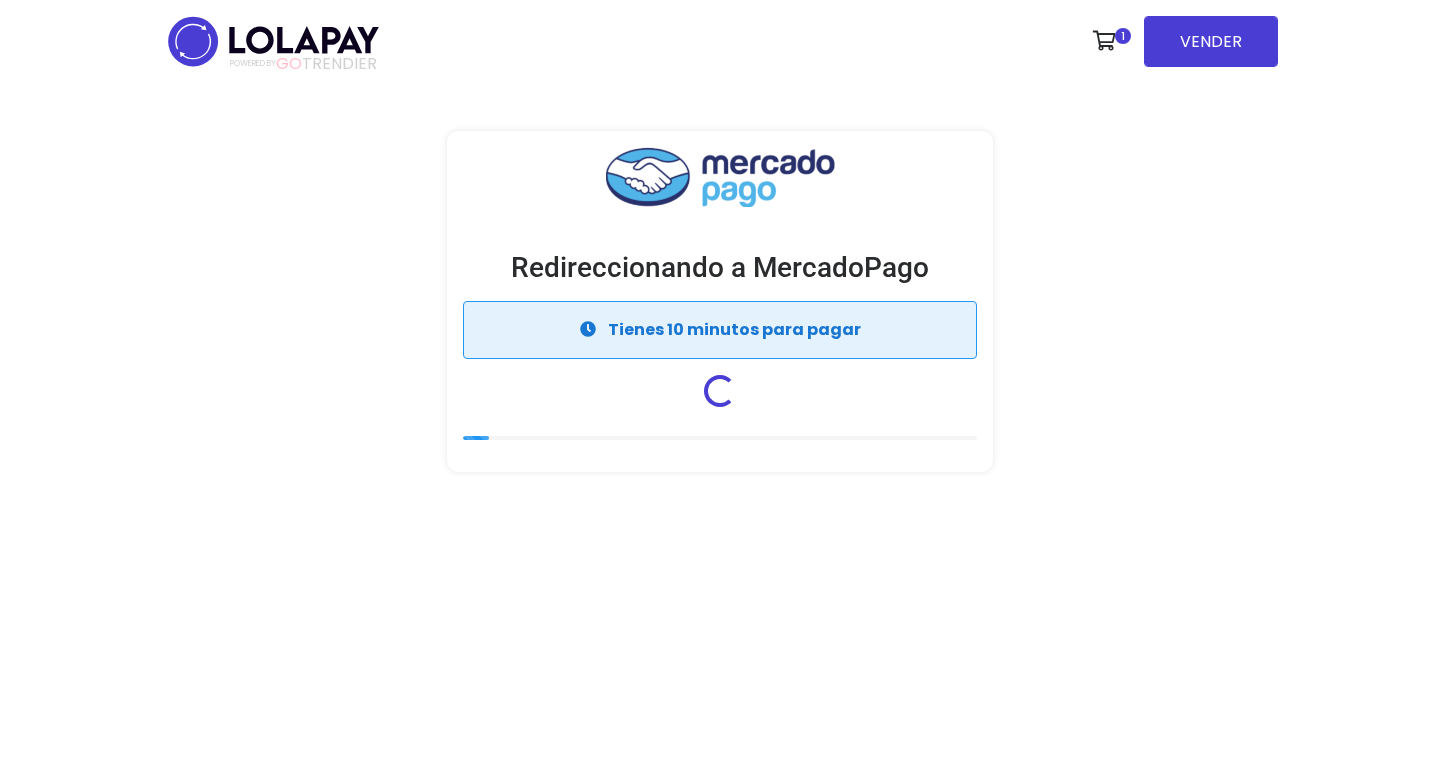 scroll, scrollTop: 0, scrollLeft: 0, axis: both 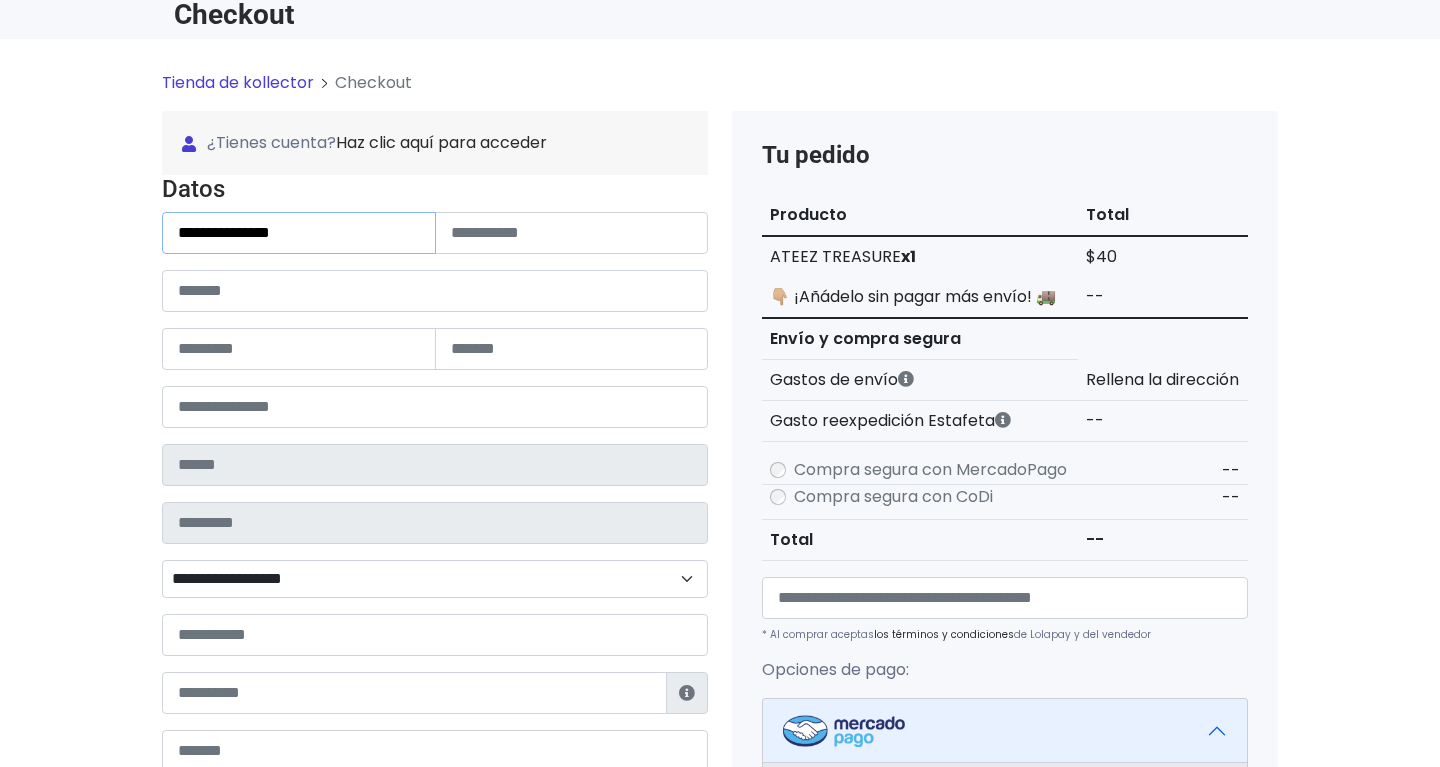 type on "**********" 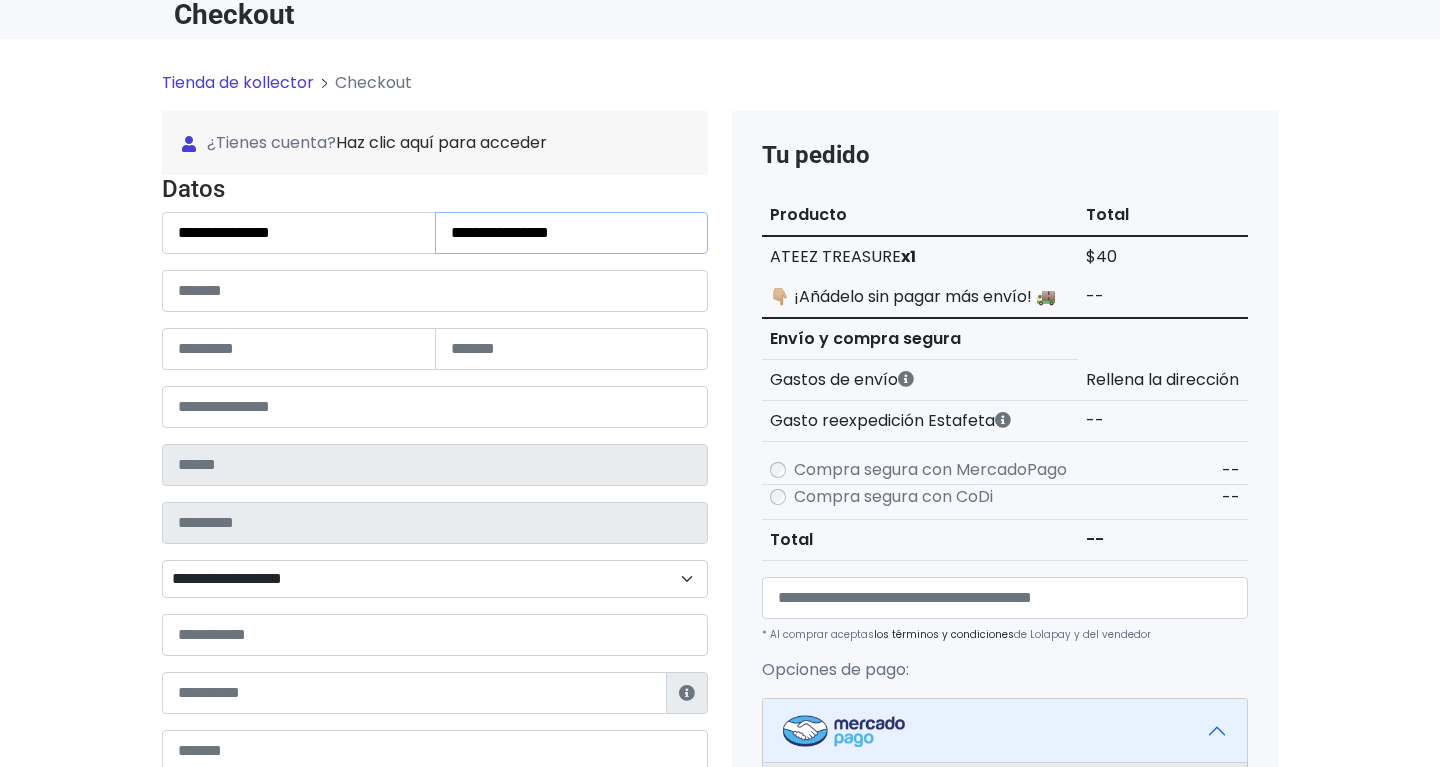 type on "**********" 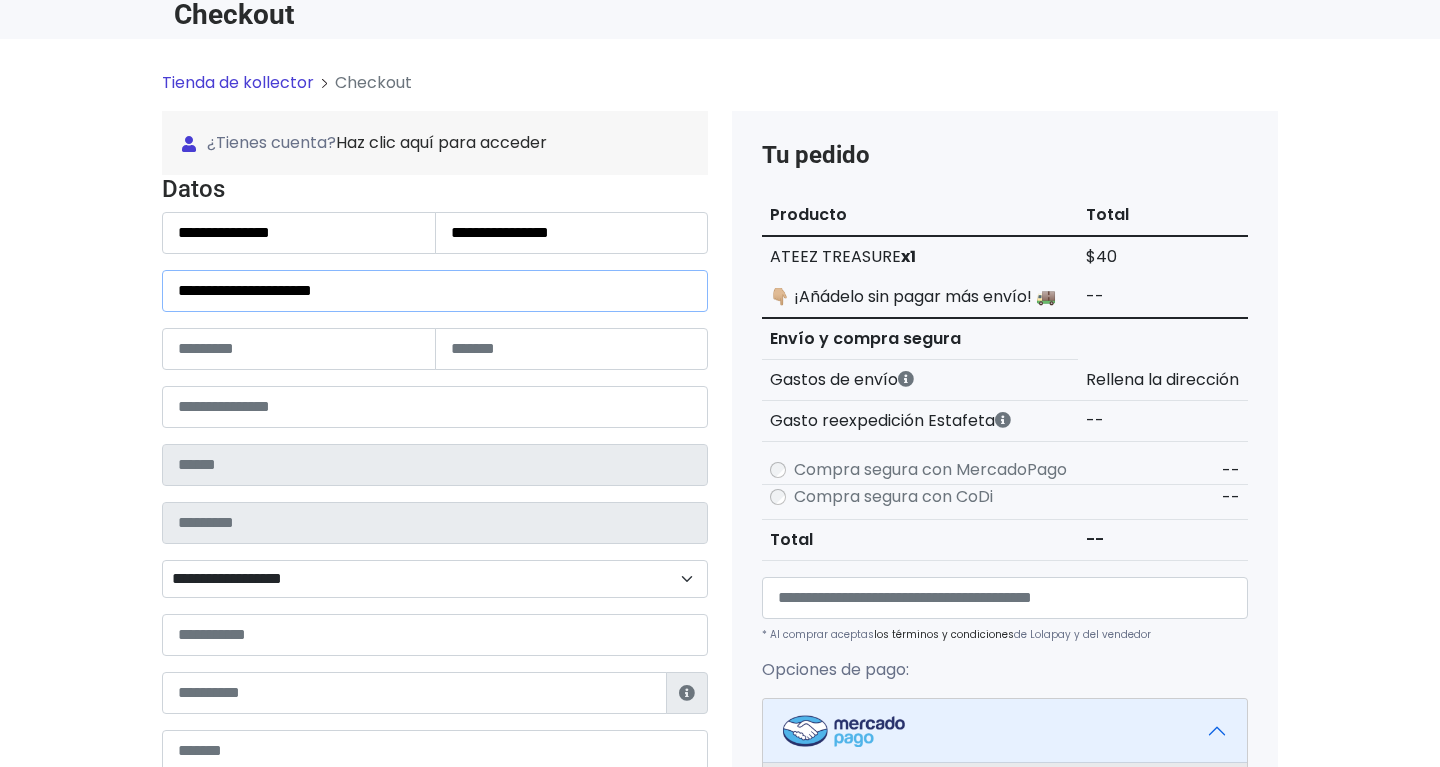 type on "**********" 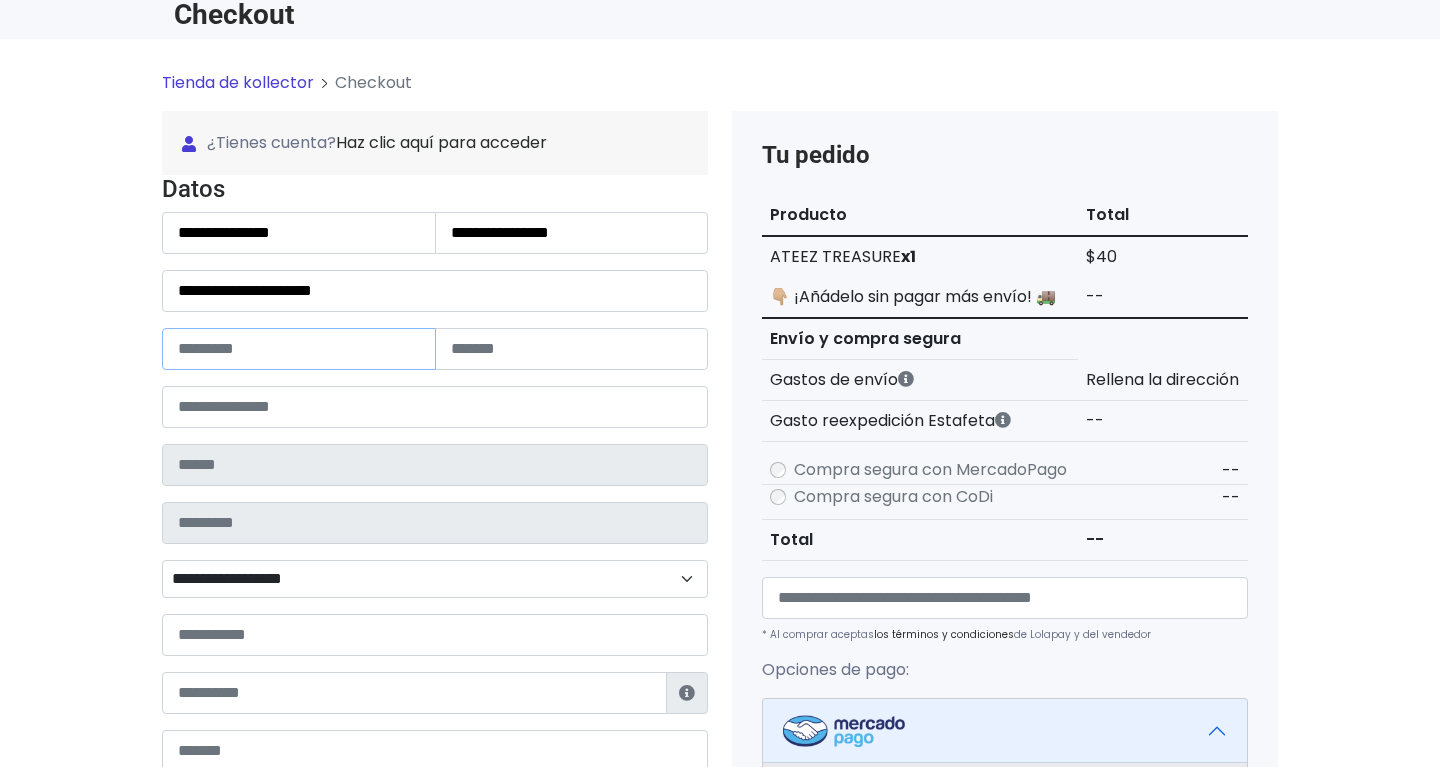 click at bounding box center [299, 349] 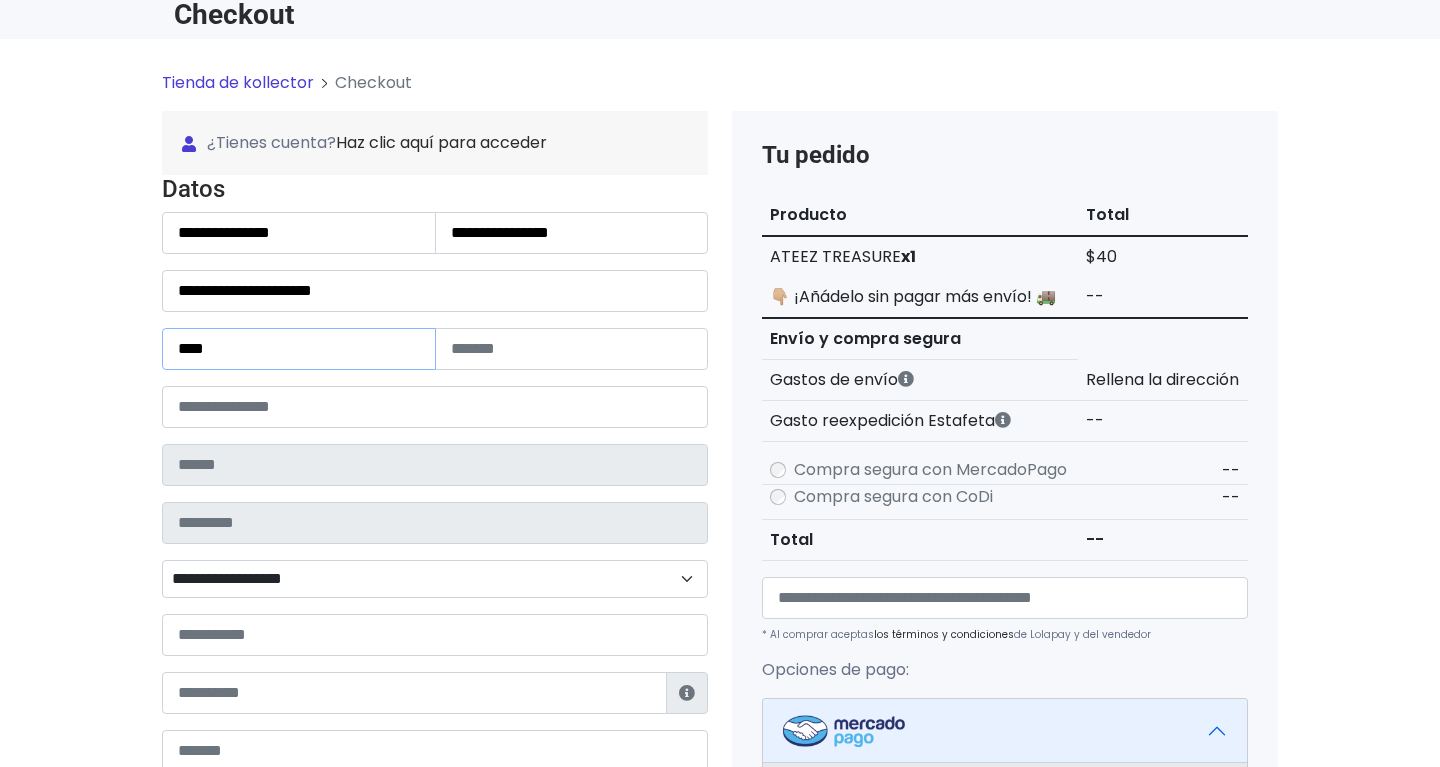 type on "****" 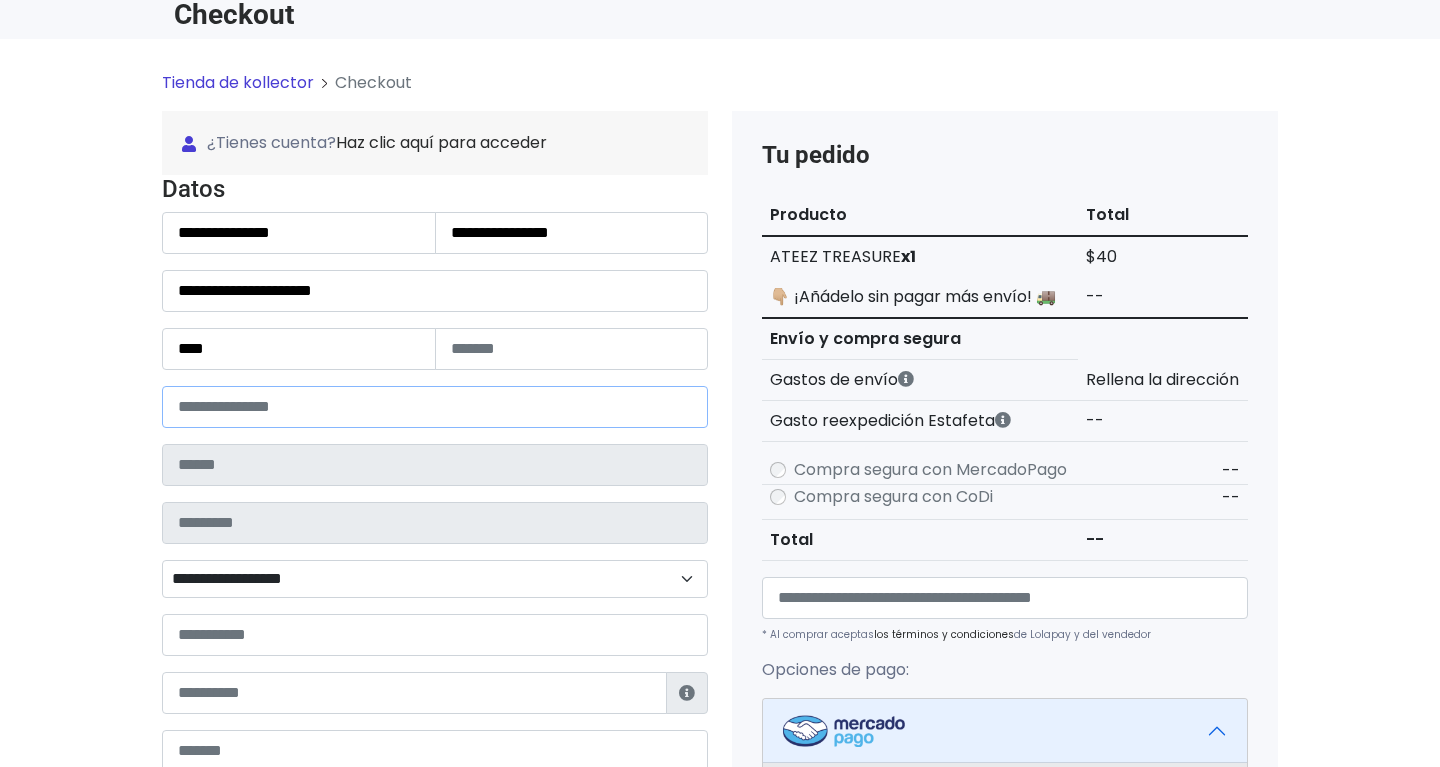 click at bounding box center (435, 407) 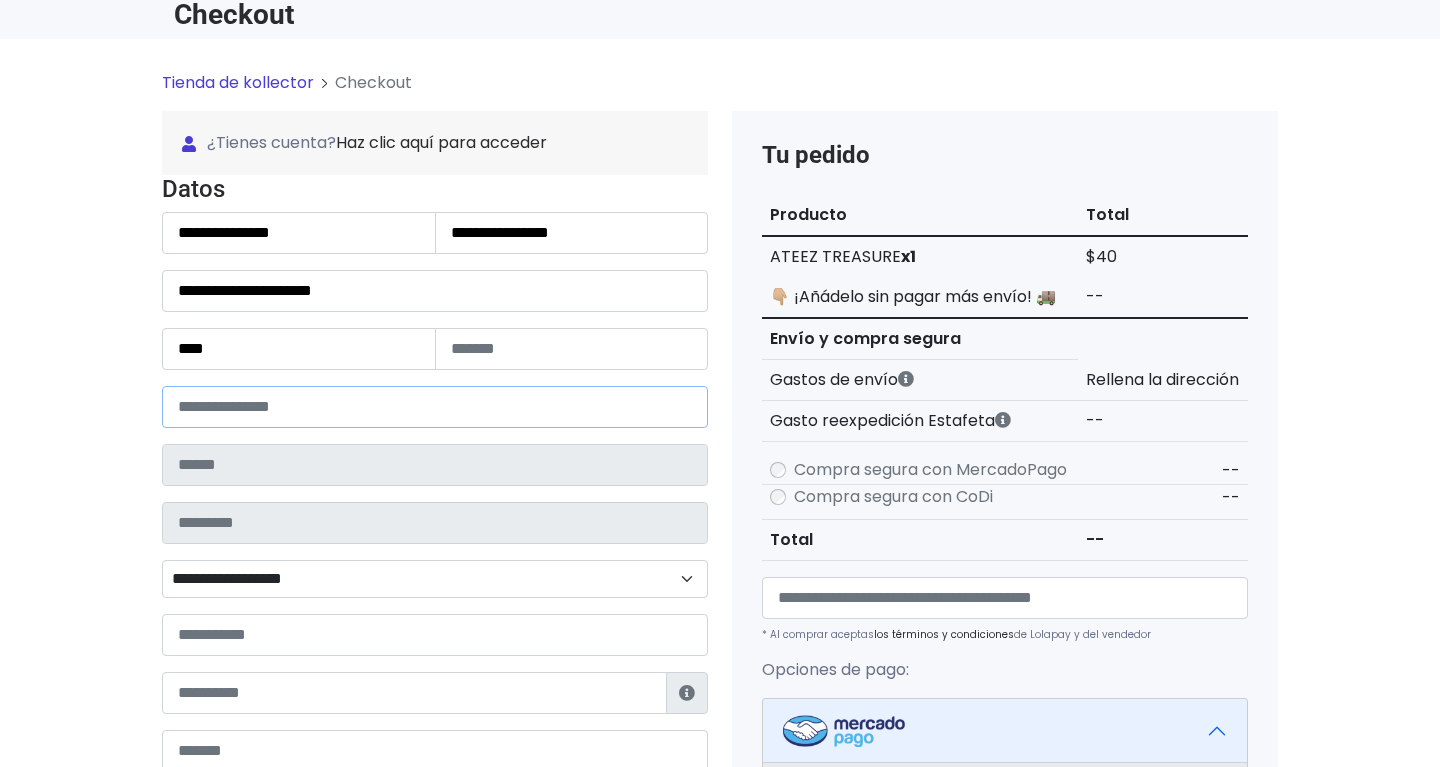 type on "*****" 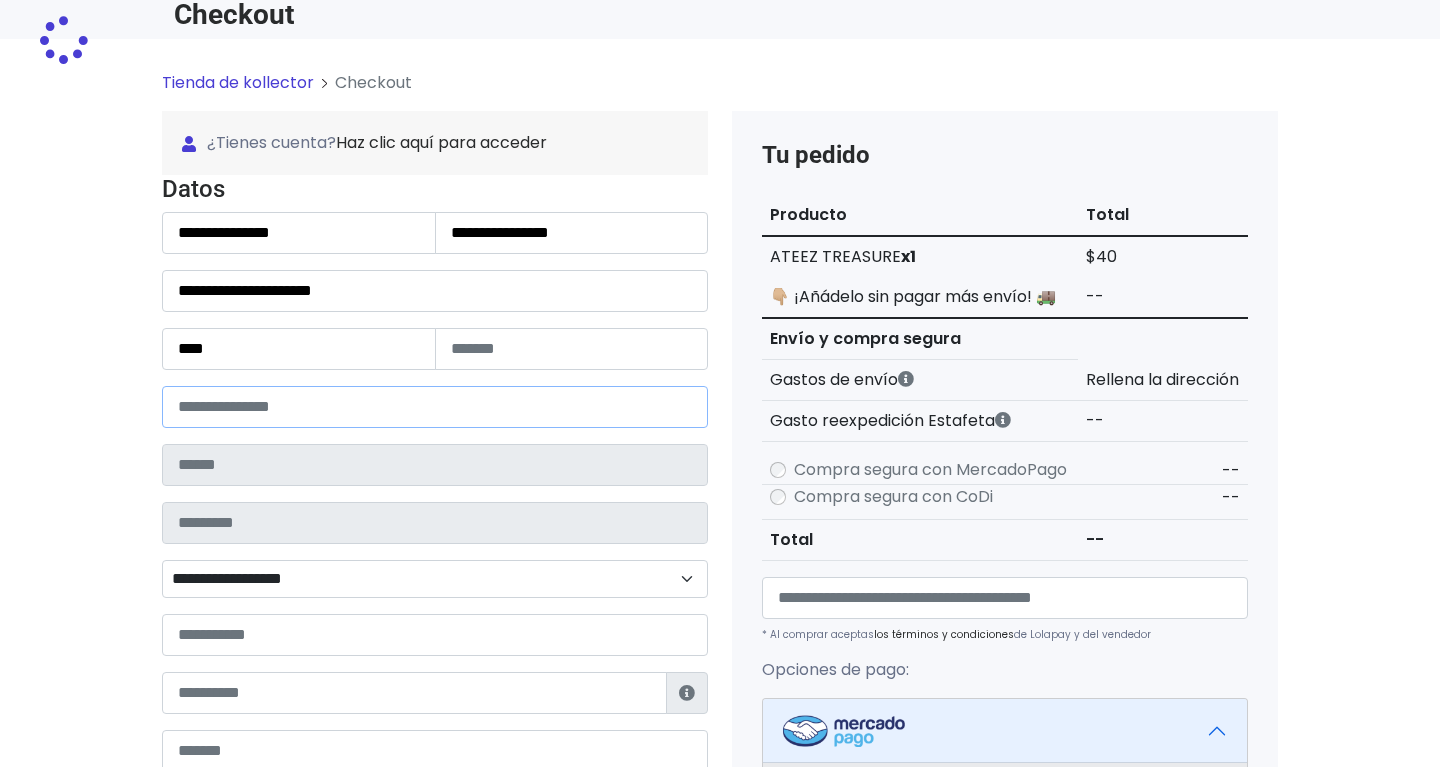type on "**********" 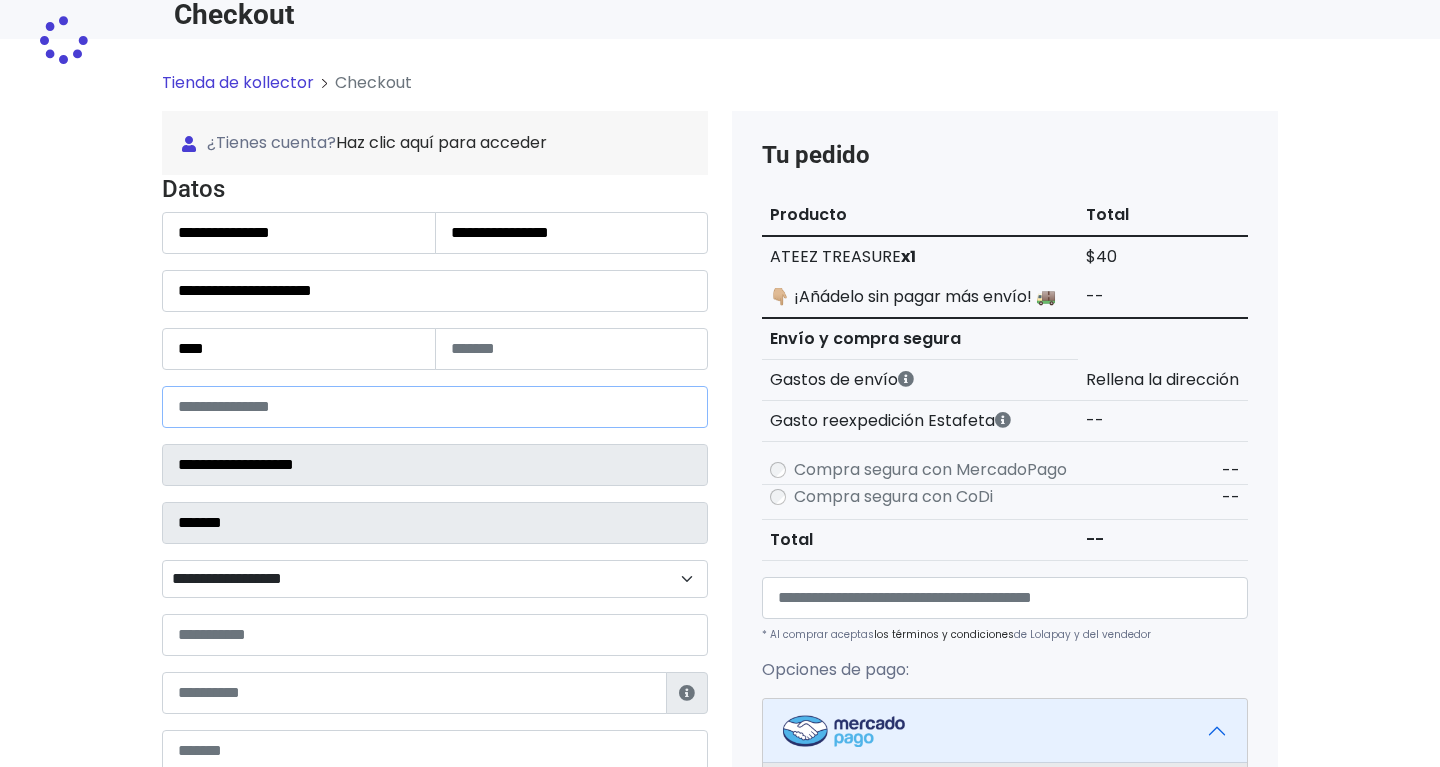 select 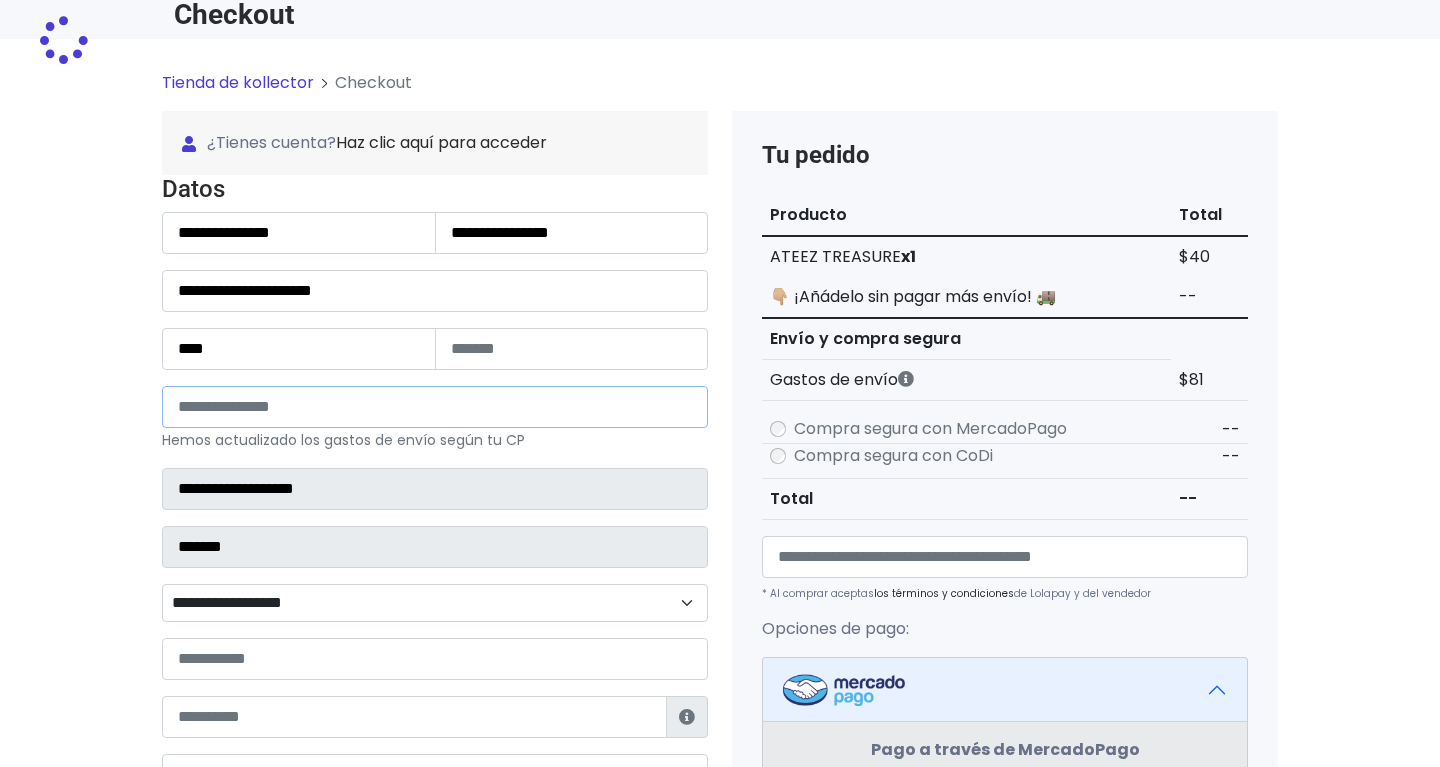 type on "*****" 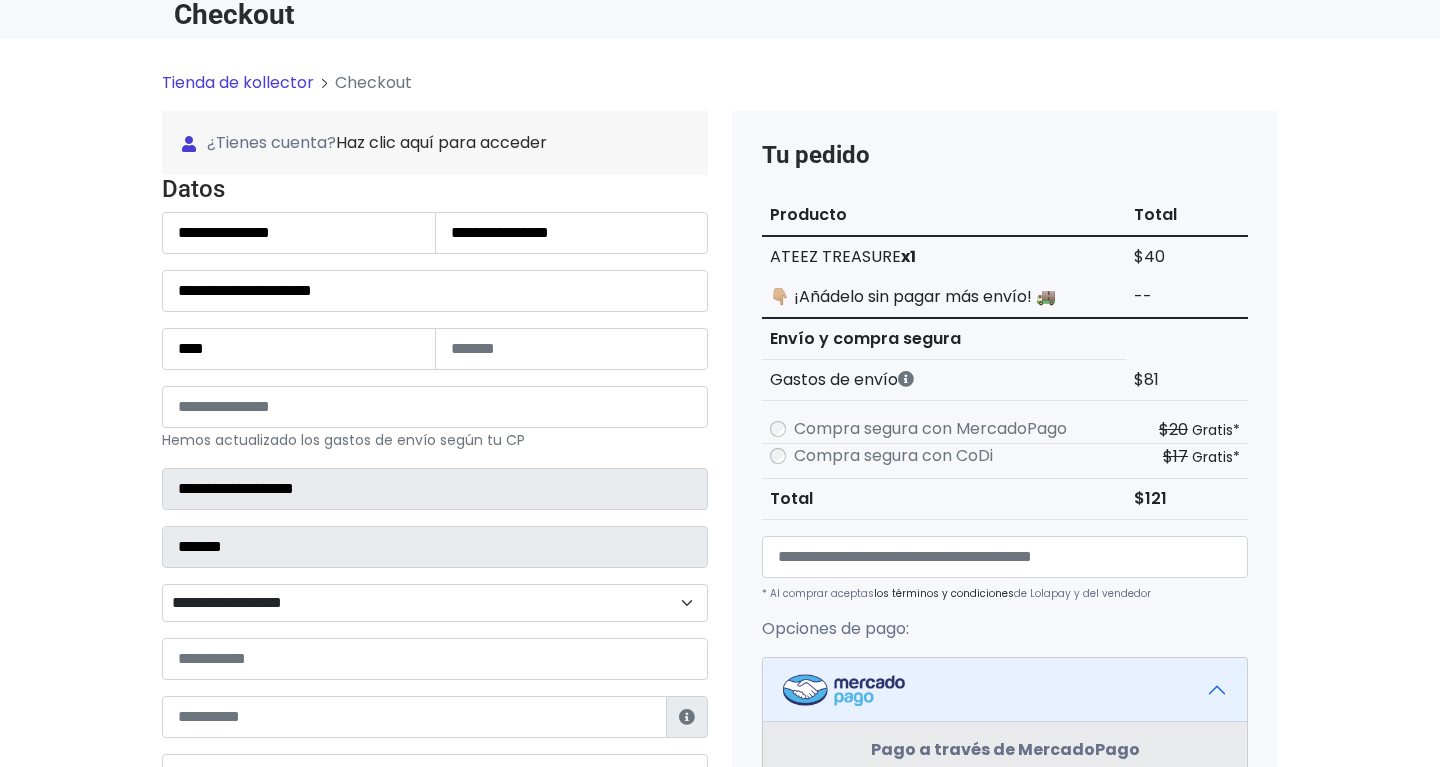 click on "Tienda de kollector
Checkout
¿Tienes cuenta?
Haz clic aquí para acceder
¿Olvidaste tu contraseña? Entrar Datos" at bounding box center (720, 696) 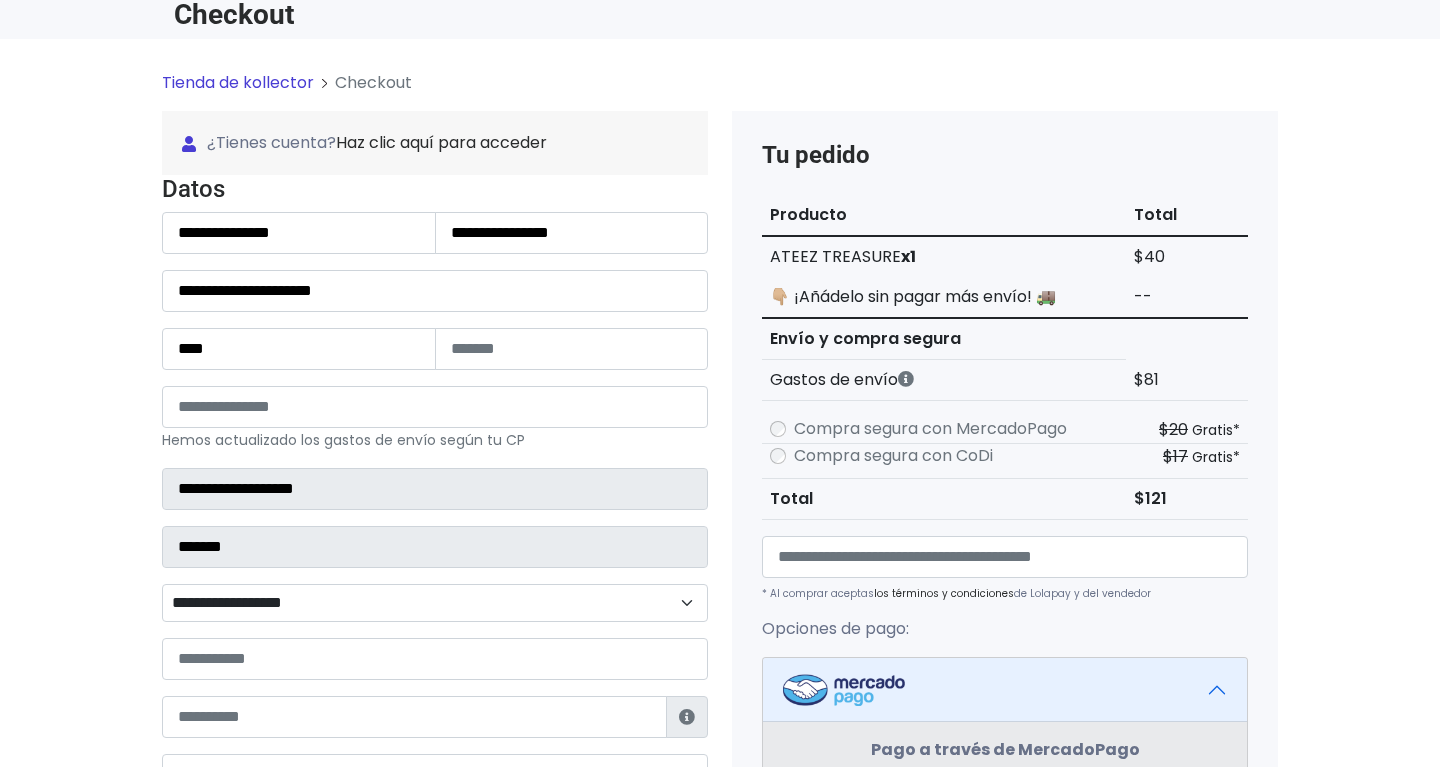 click on "**********" at bounding box center (435, 603) 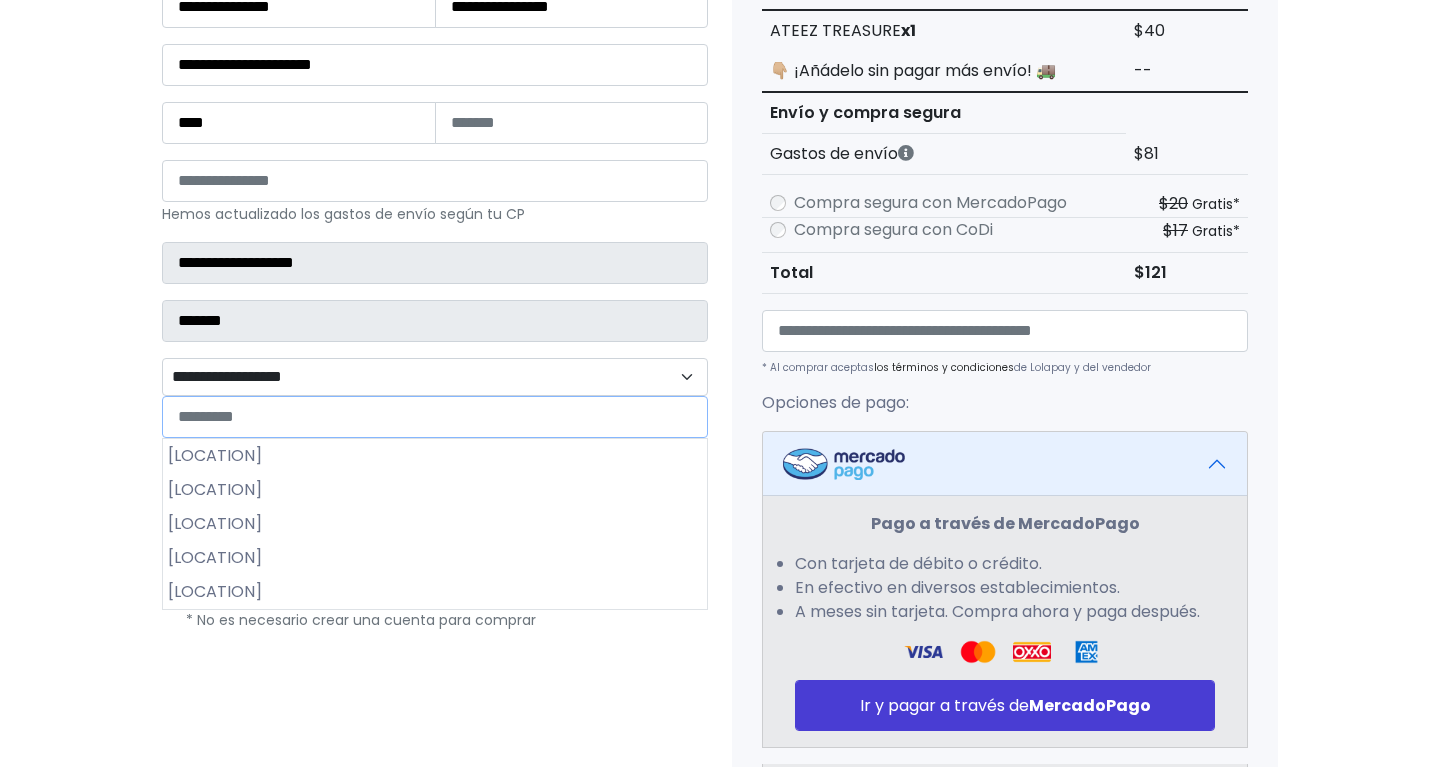 scroll, scrollTop: 321, scrollLeft: 0, axis: vertical 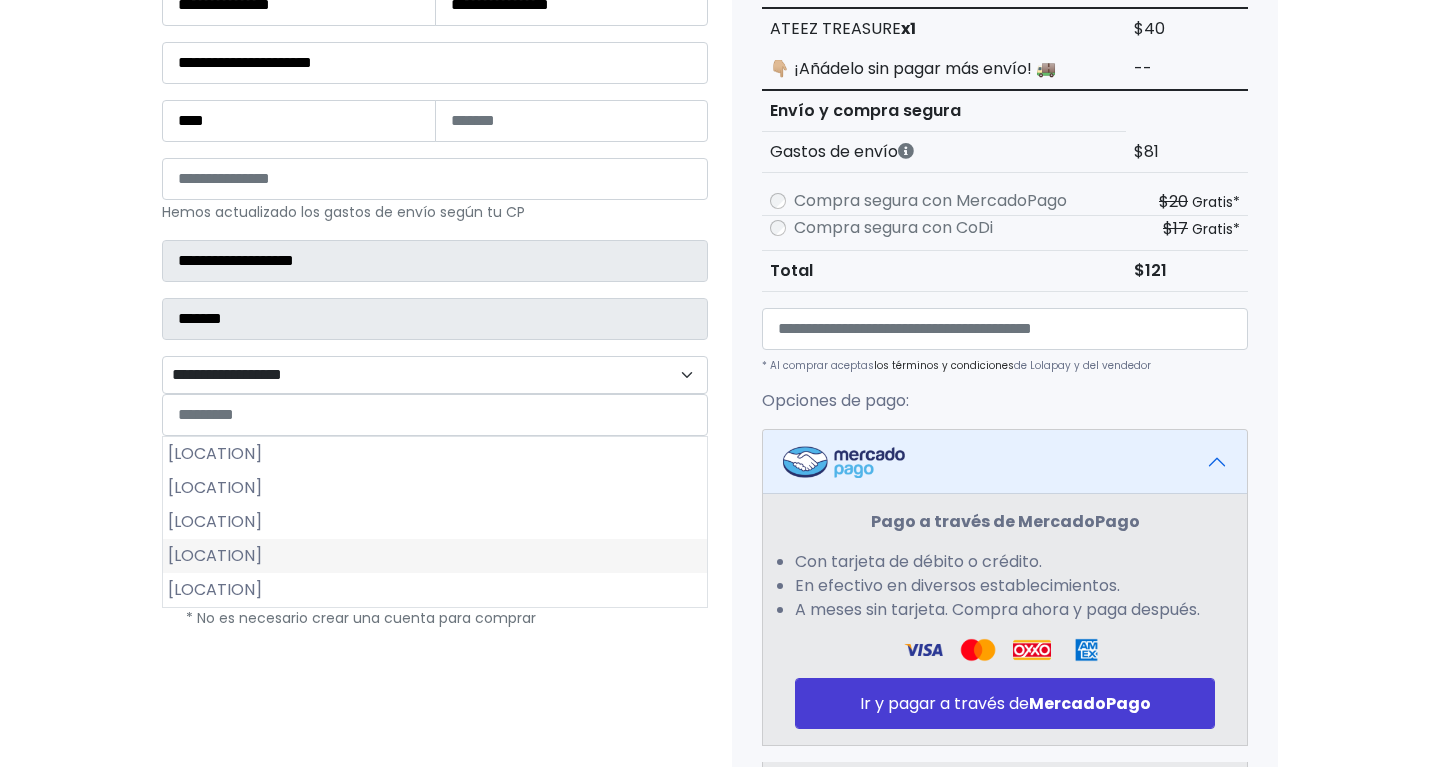 click on "La Magdalena" at bounding box center (435, 556) 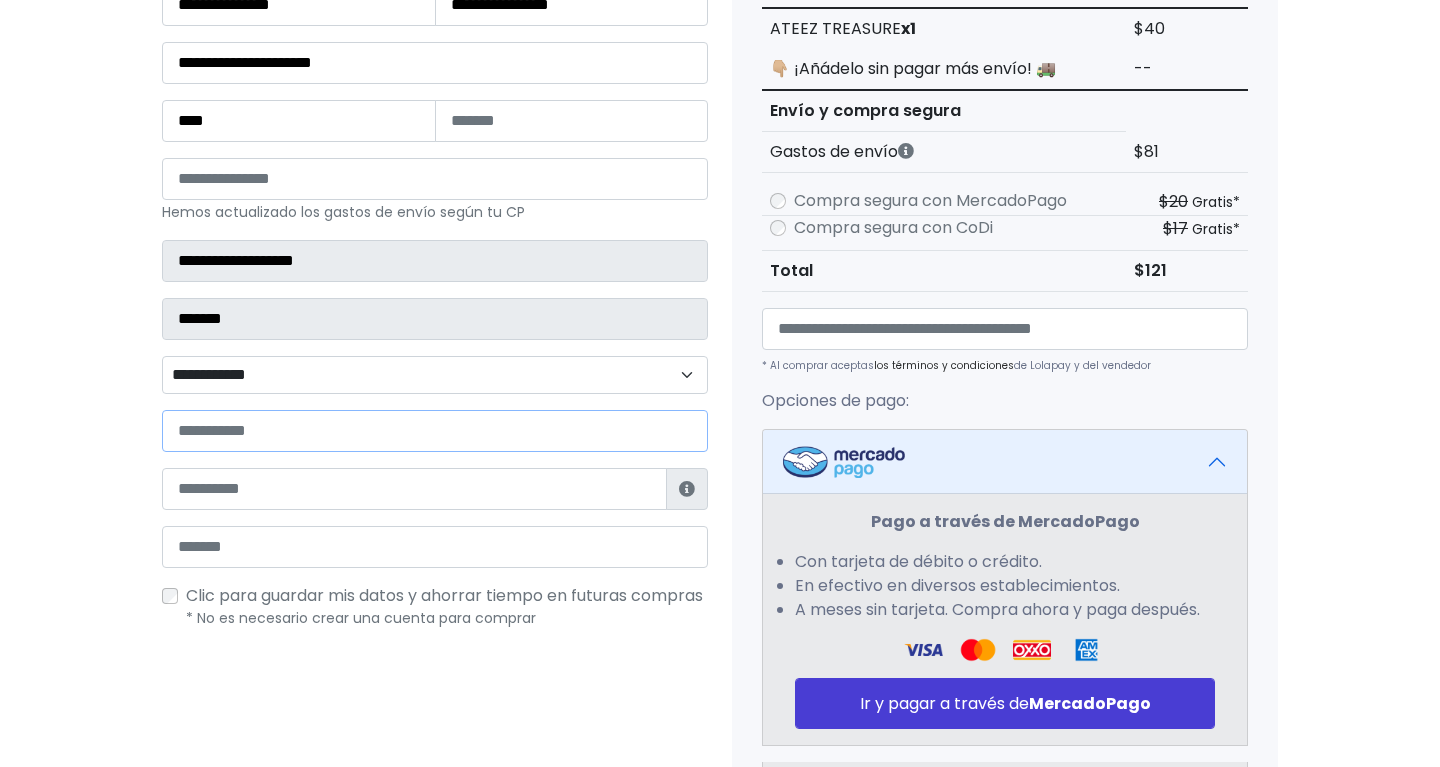 click at bounding box center [435, 431] 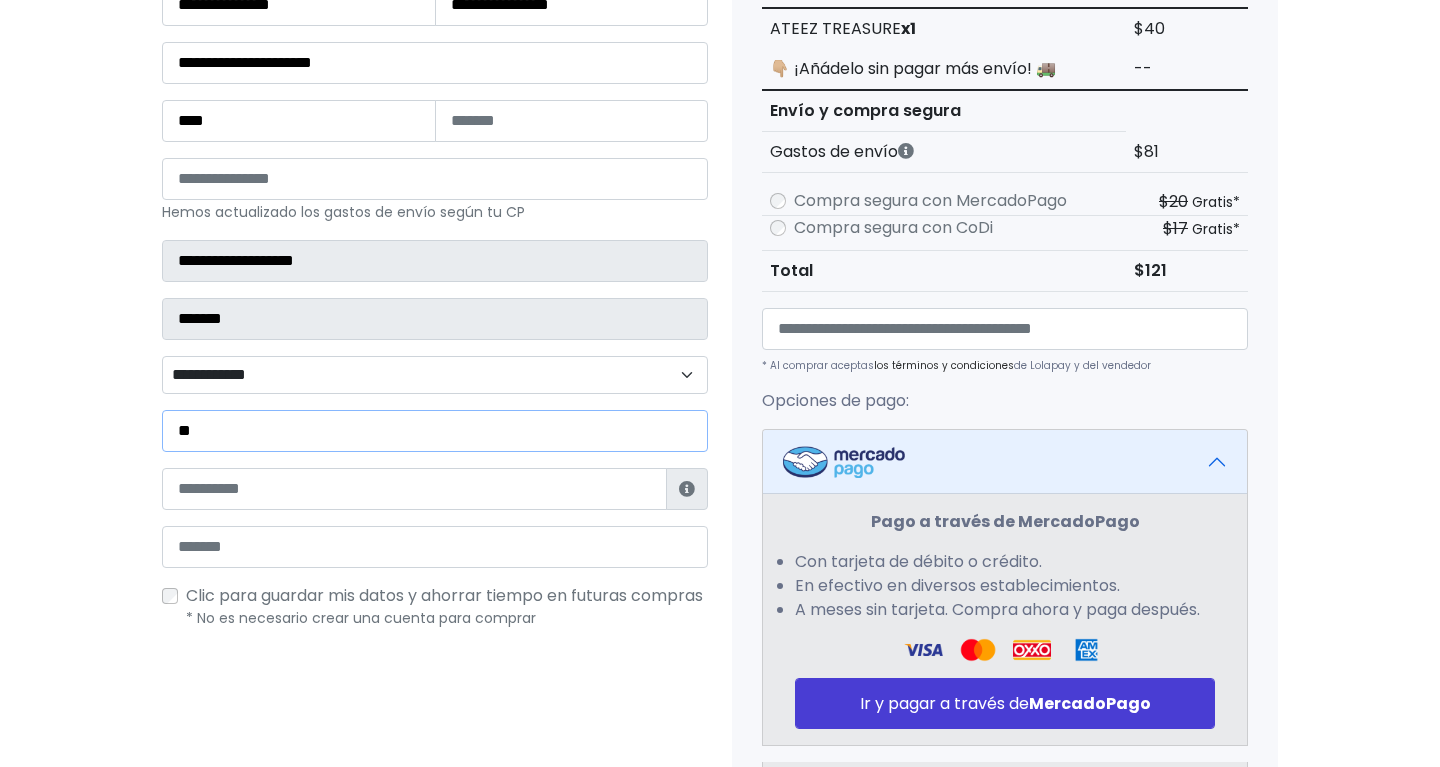 type on "*" 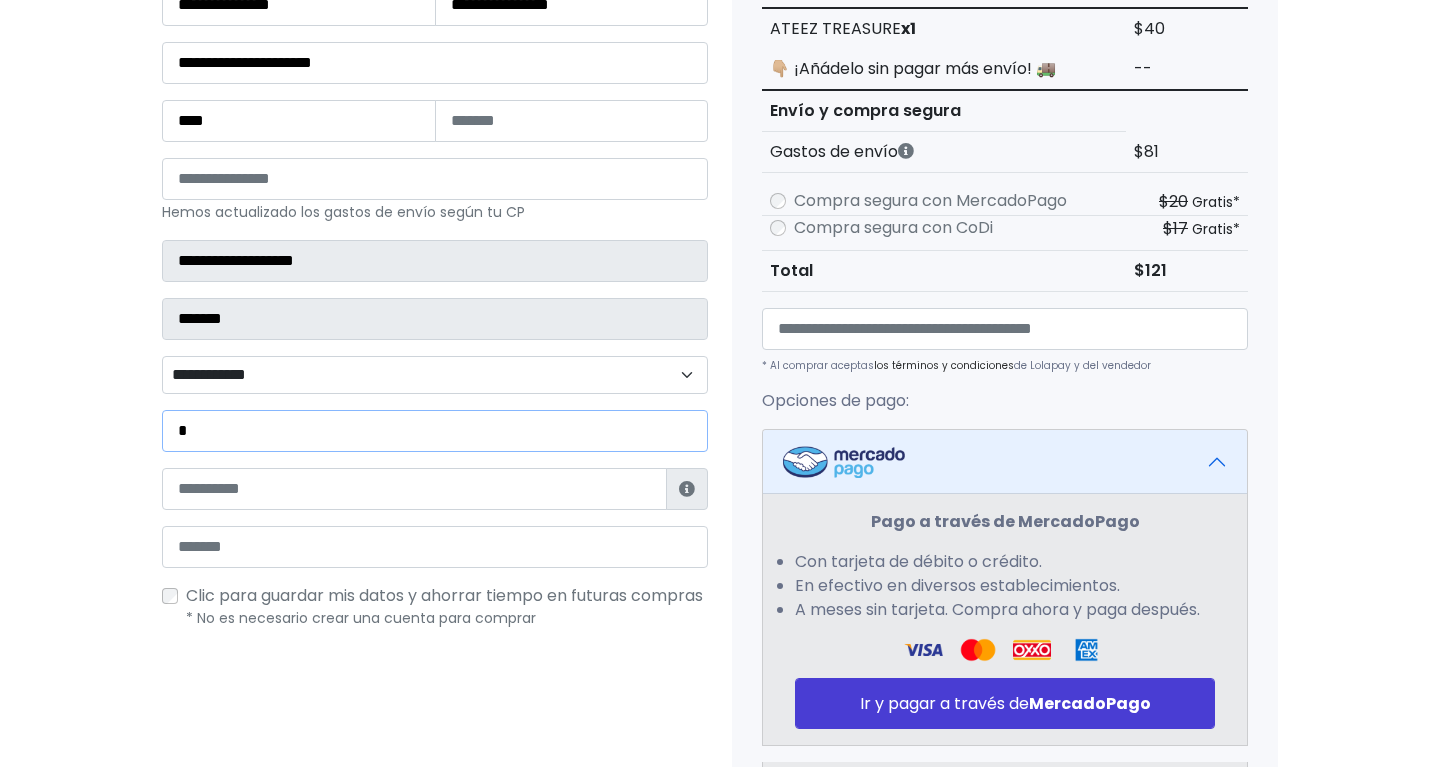 type 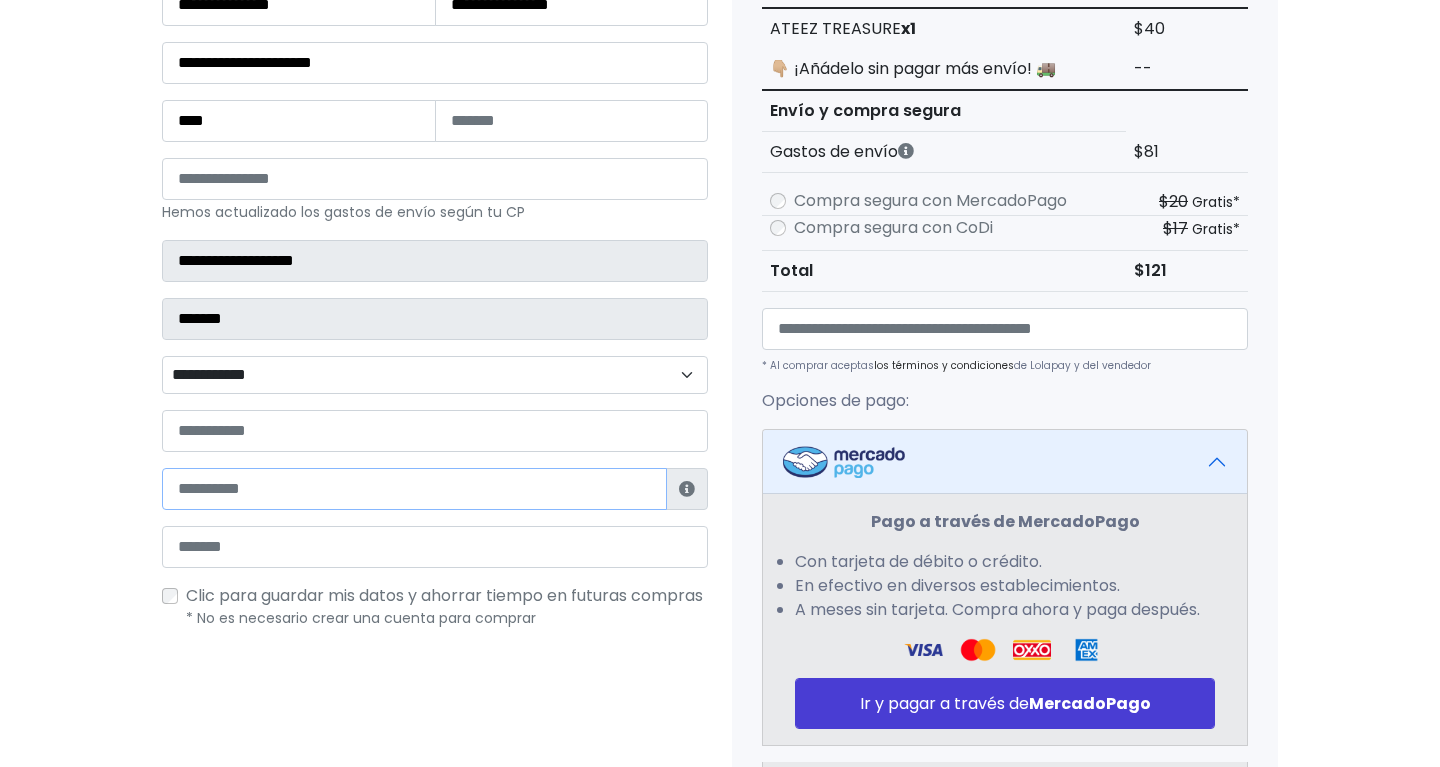 paste on "**********" 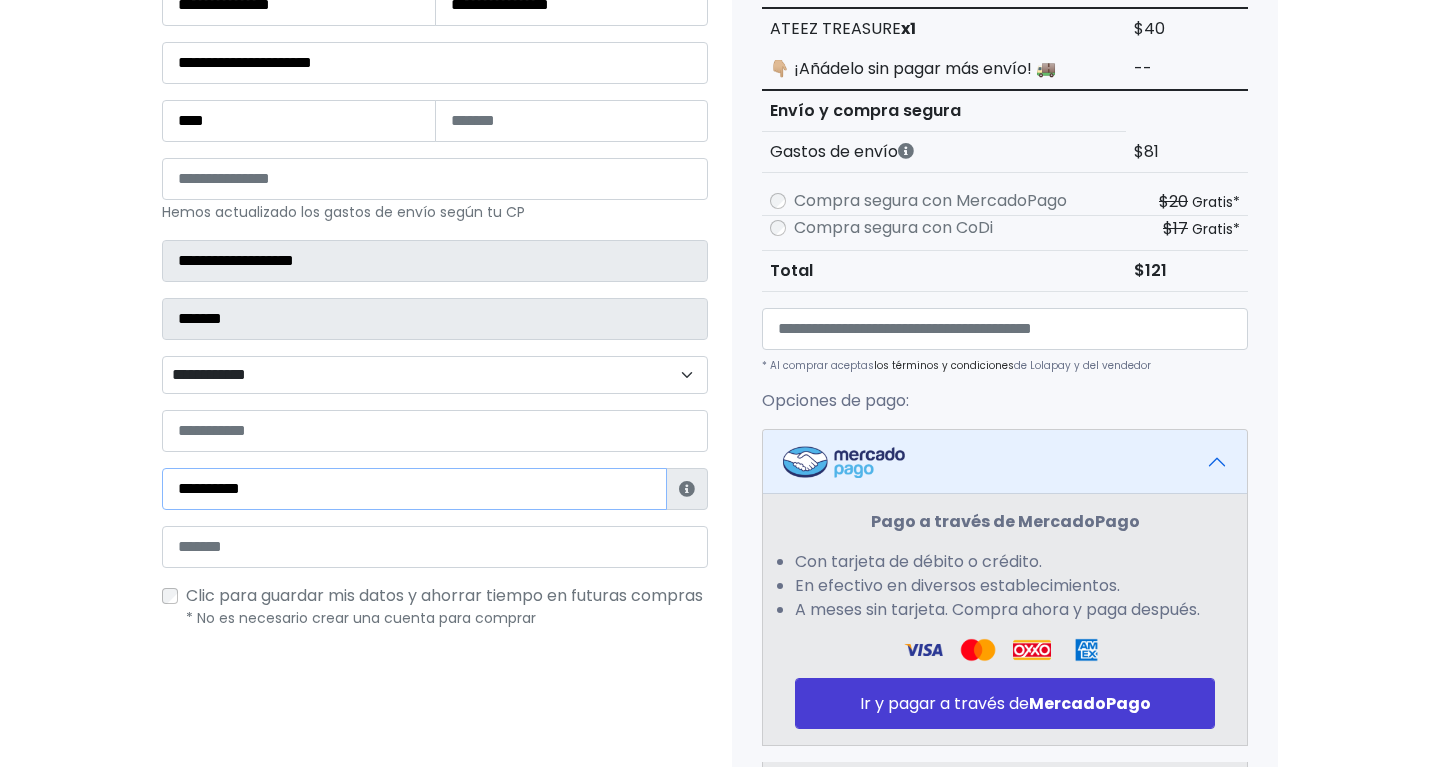 type on "**********" 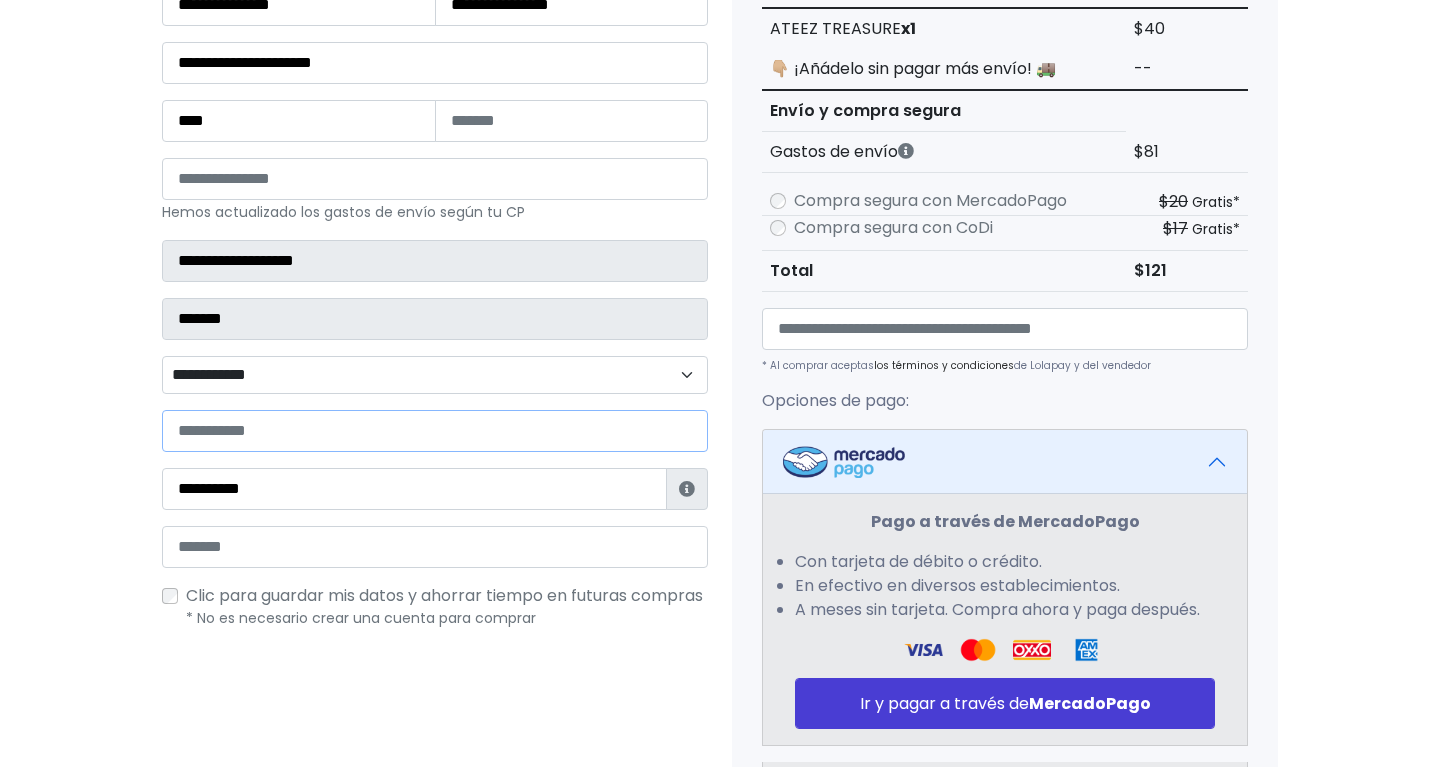 click at bounding box center (435, 431) 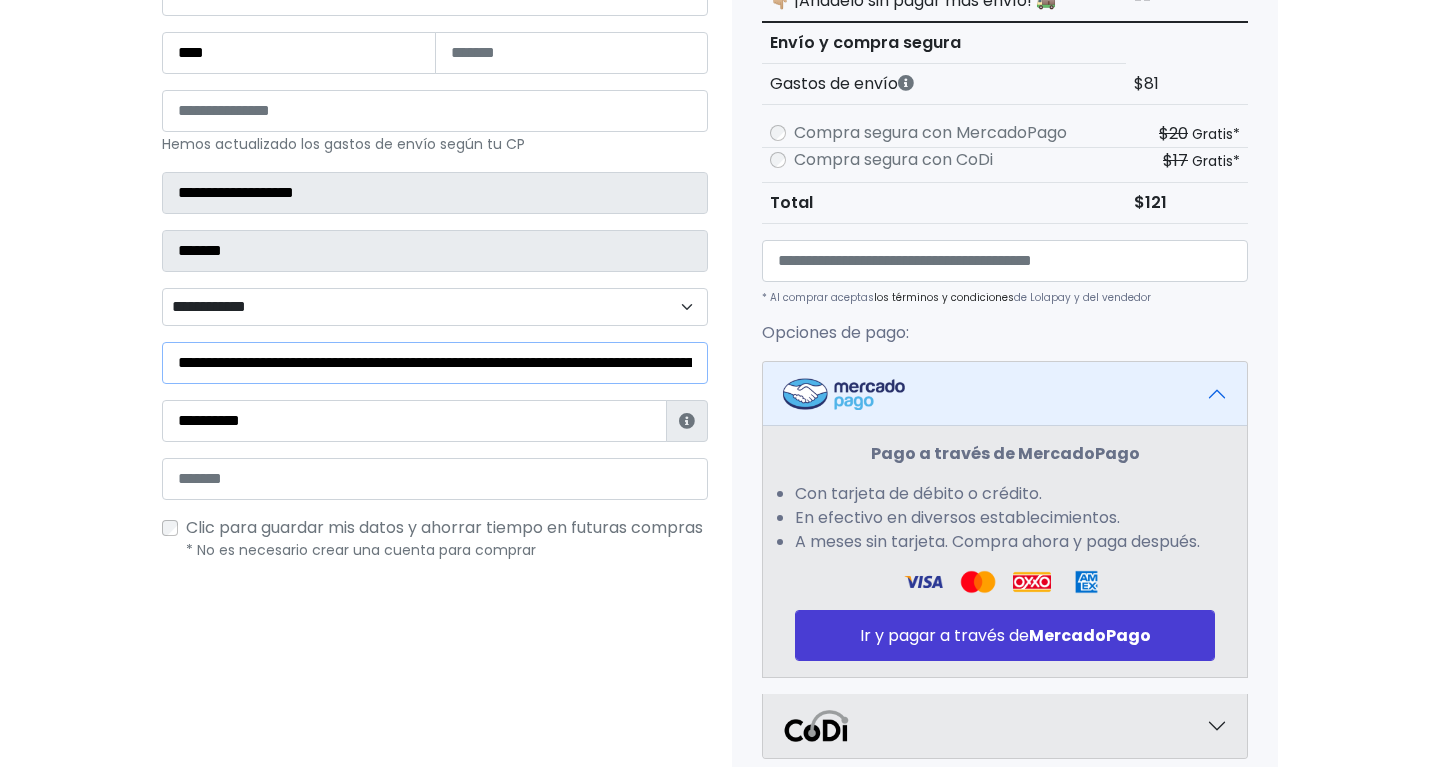 scroll, scrollTop: 389, scrollLeft: 0, axis: vertical 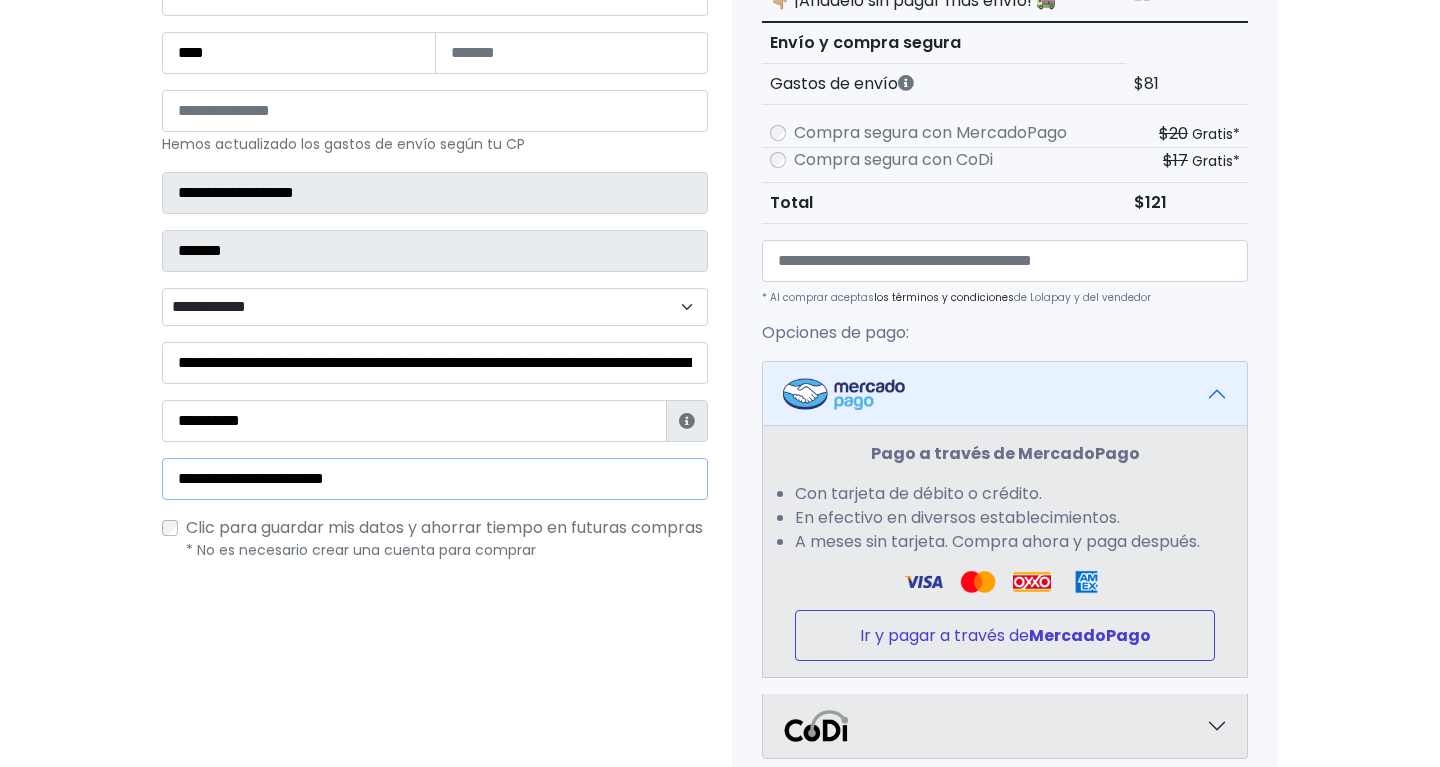 type on "**********" 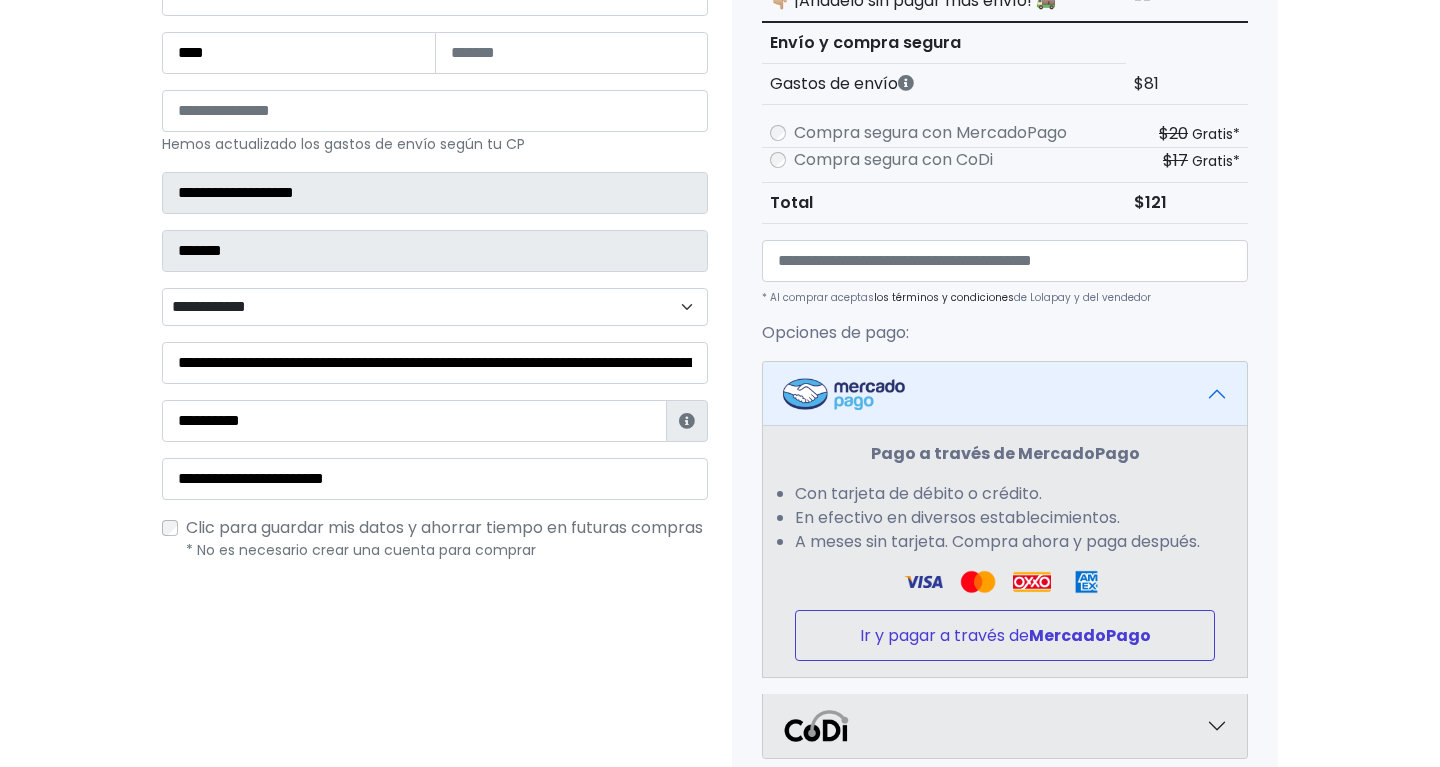 click on "Ir y pagar a través de  MercadoPago" at bounding box center (1005, 635) 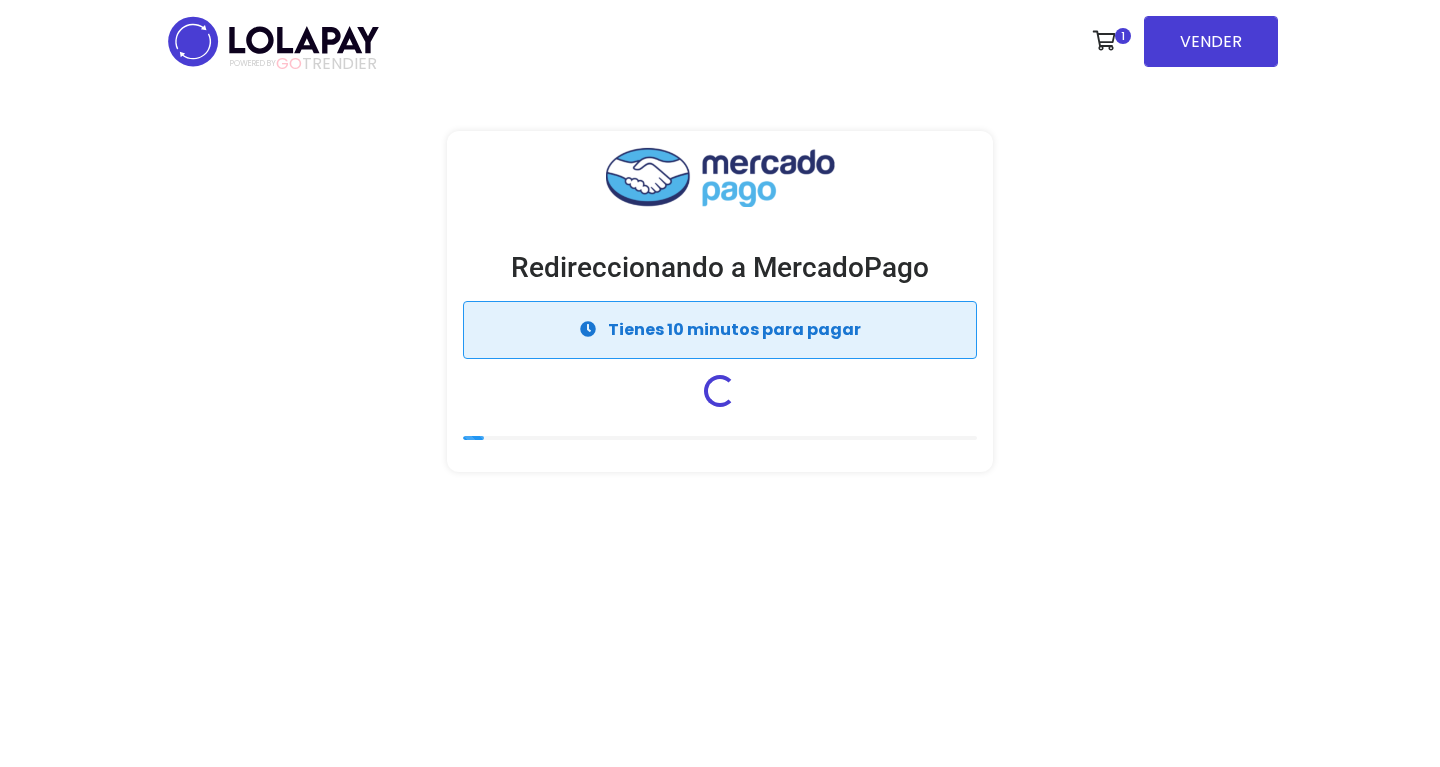 scroll, scrollTop: 0, scrollLeft: 0, axis: both 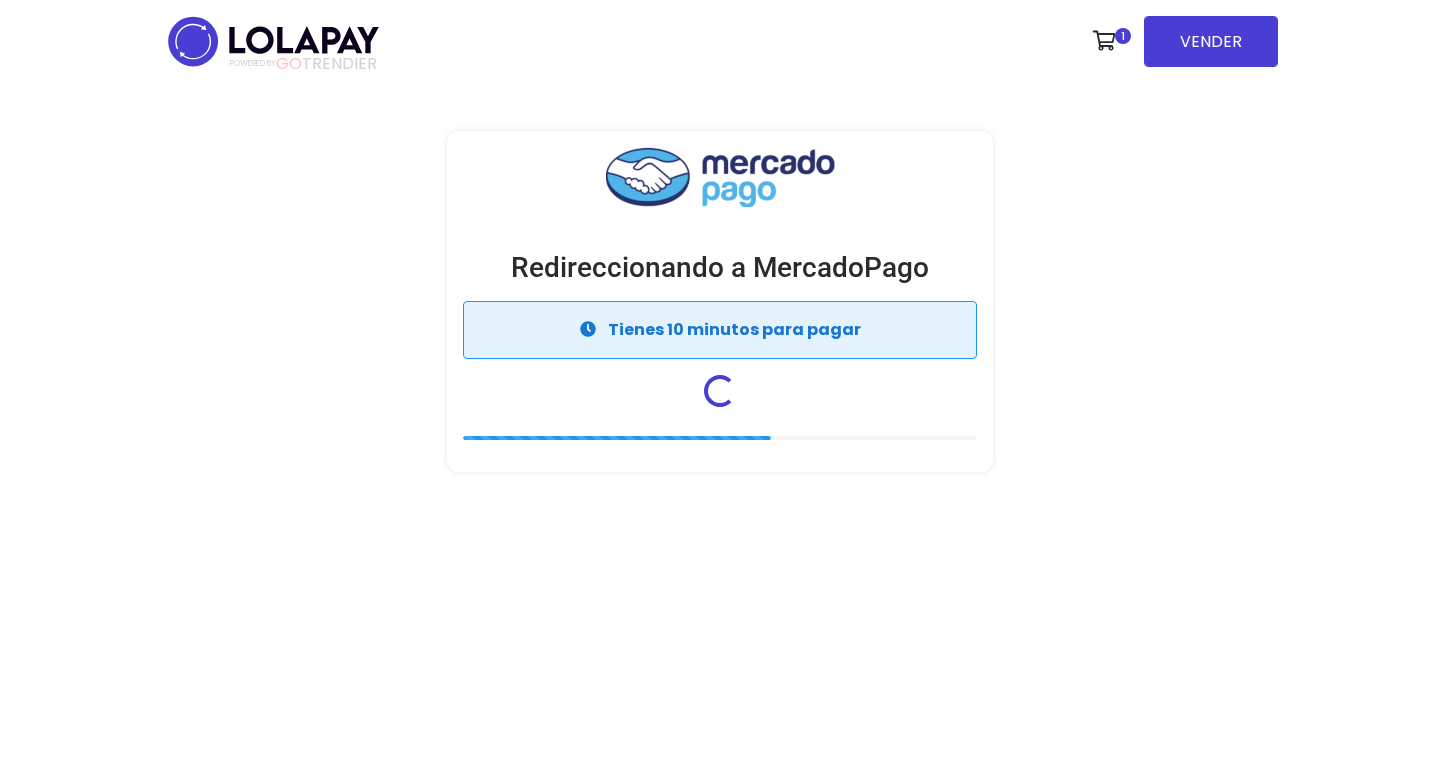 click on "Tienes 10 minutos para pagar" at bounding box center (720, 330) 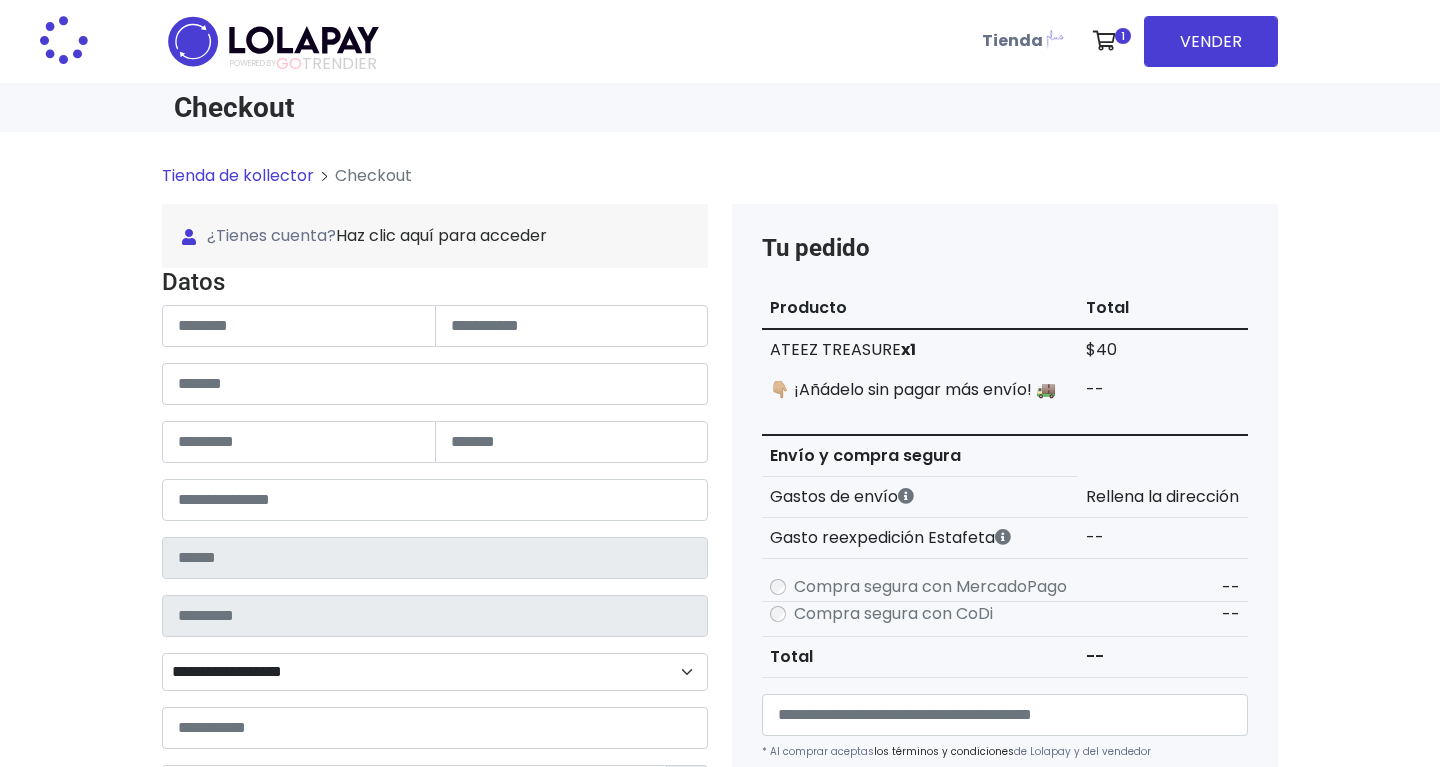 scroll, scrollTop: 0, scrollLeft: 0, axis: both 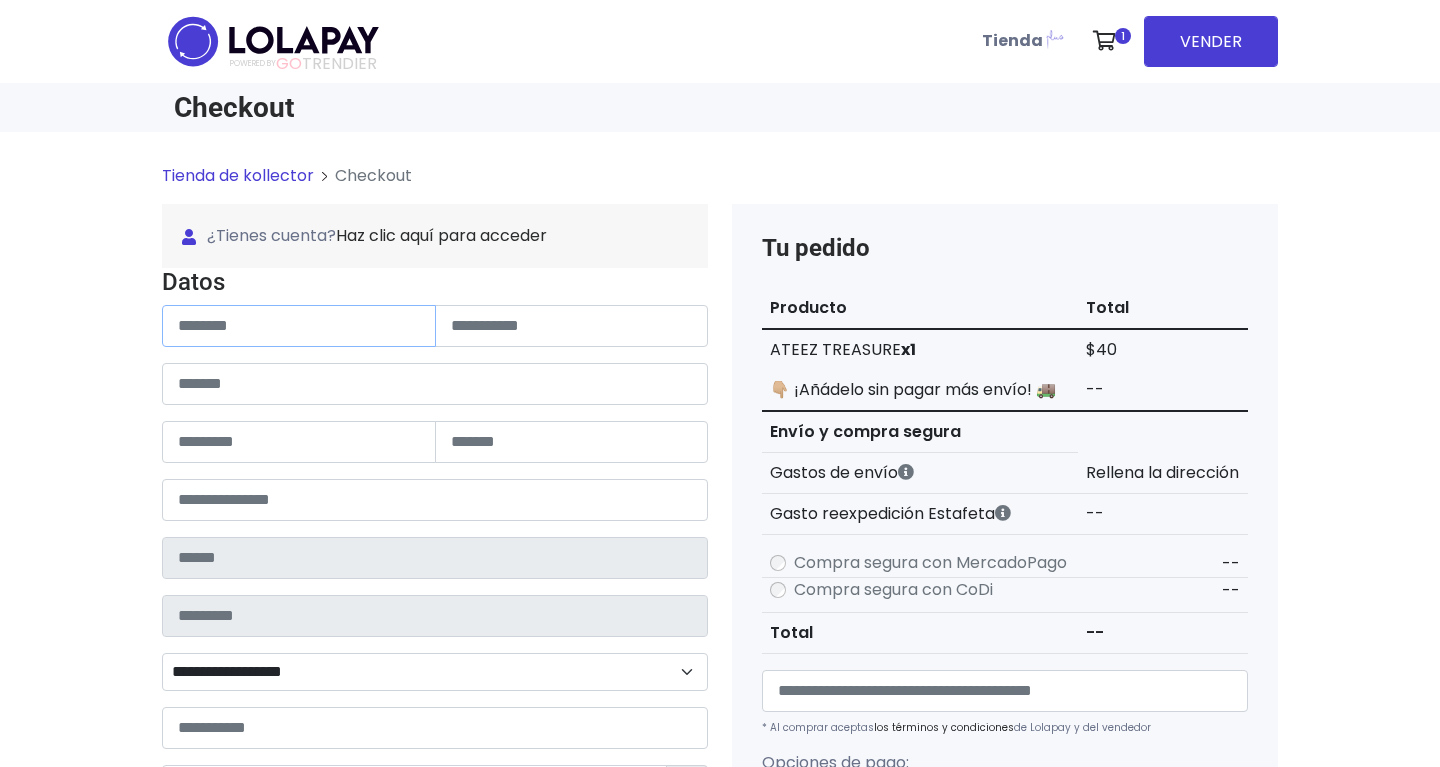paste on "**********" 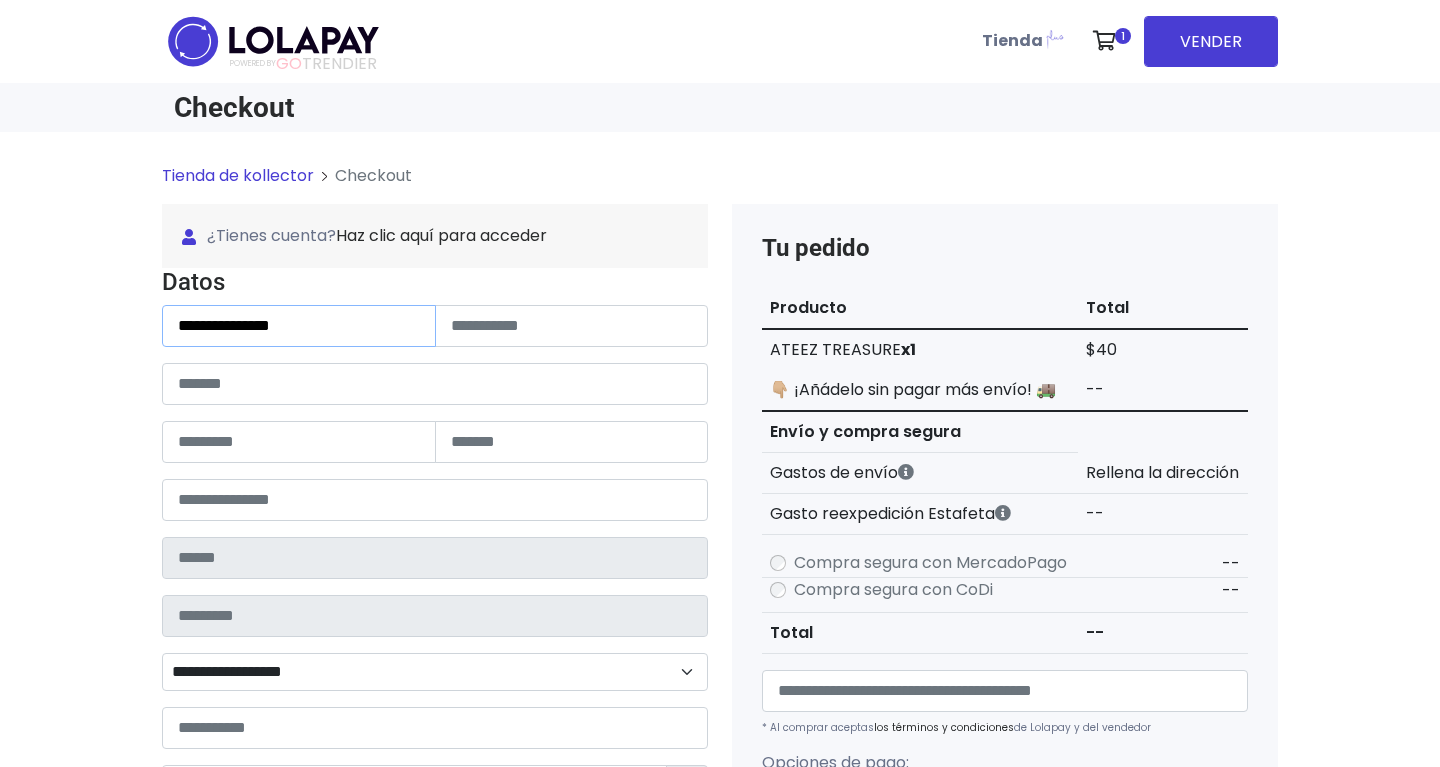 type on "**********" 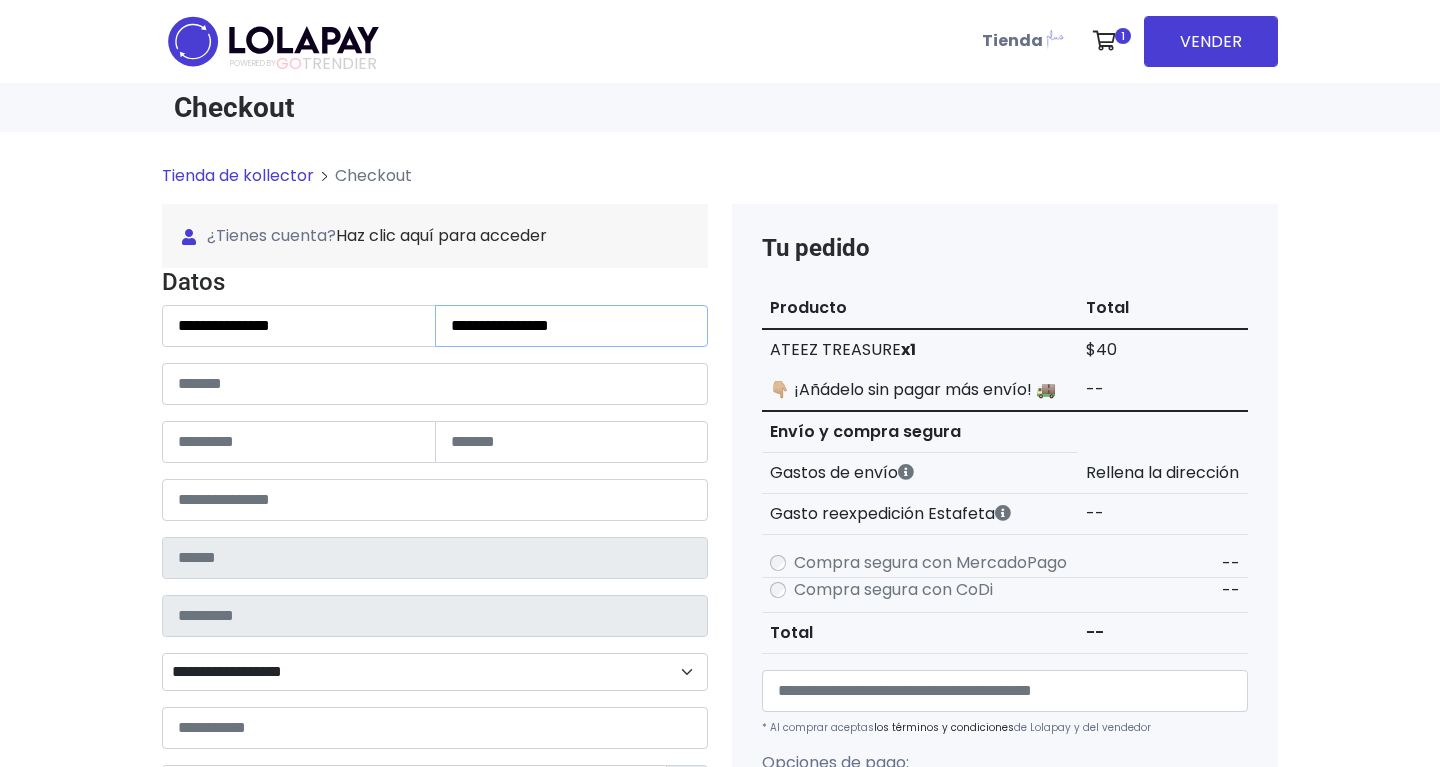 type on "**********" 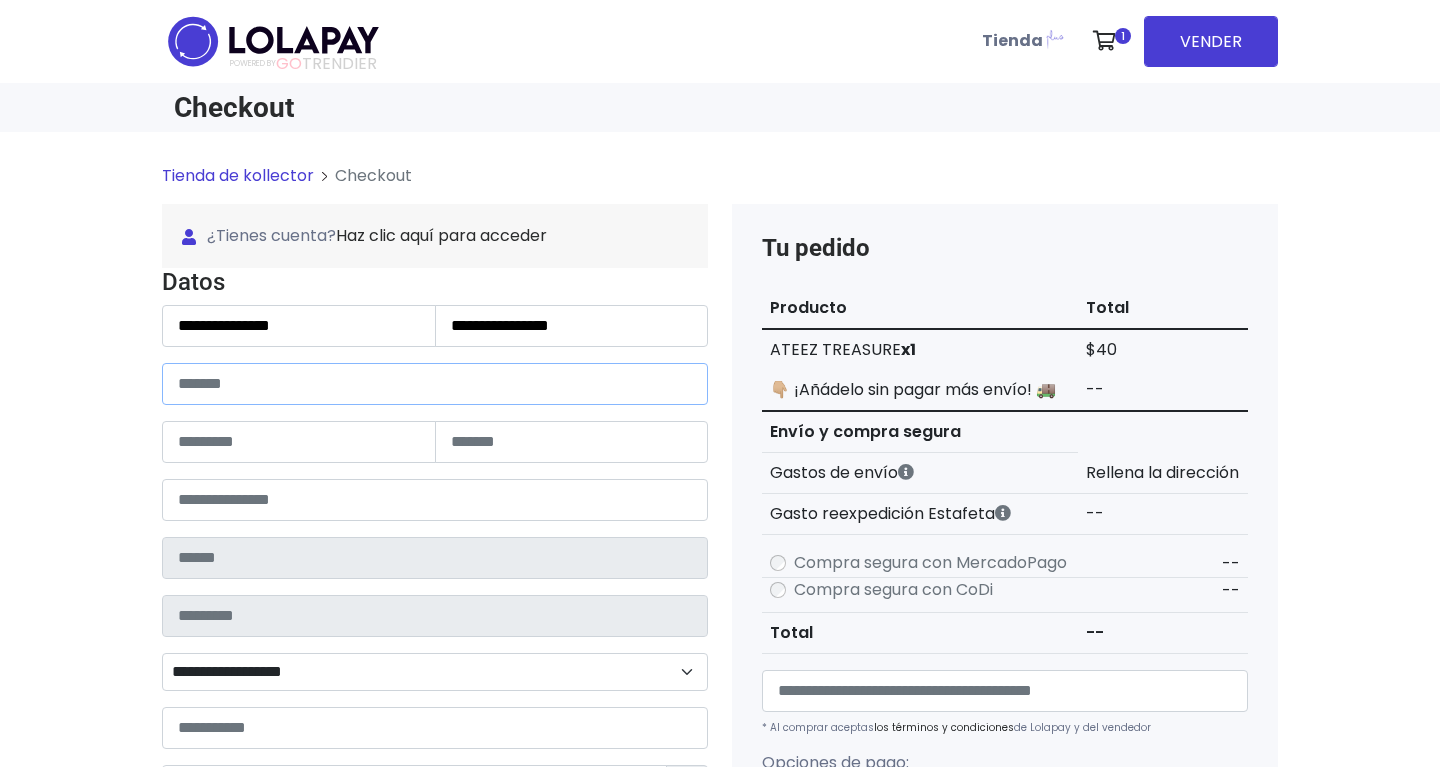 paste on "**********" 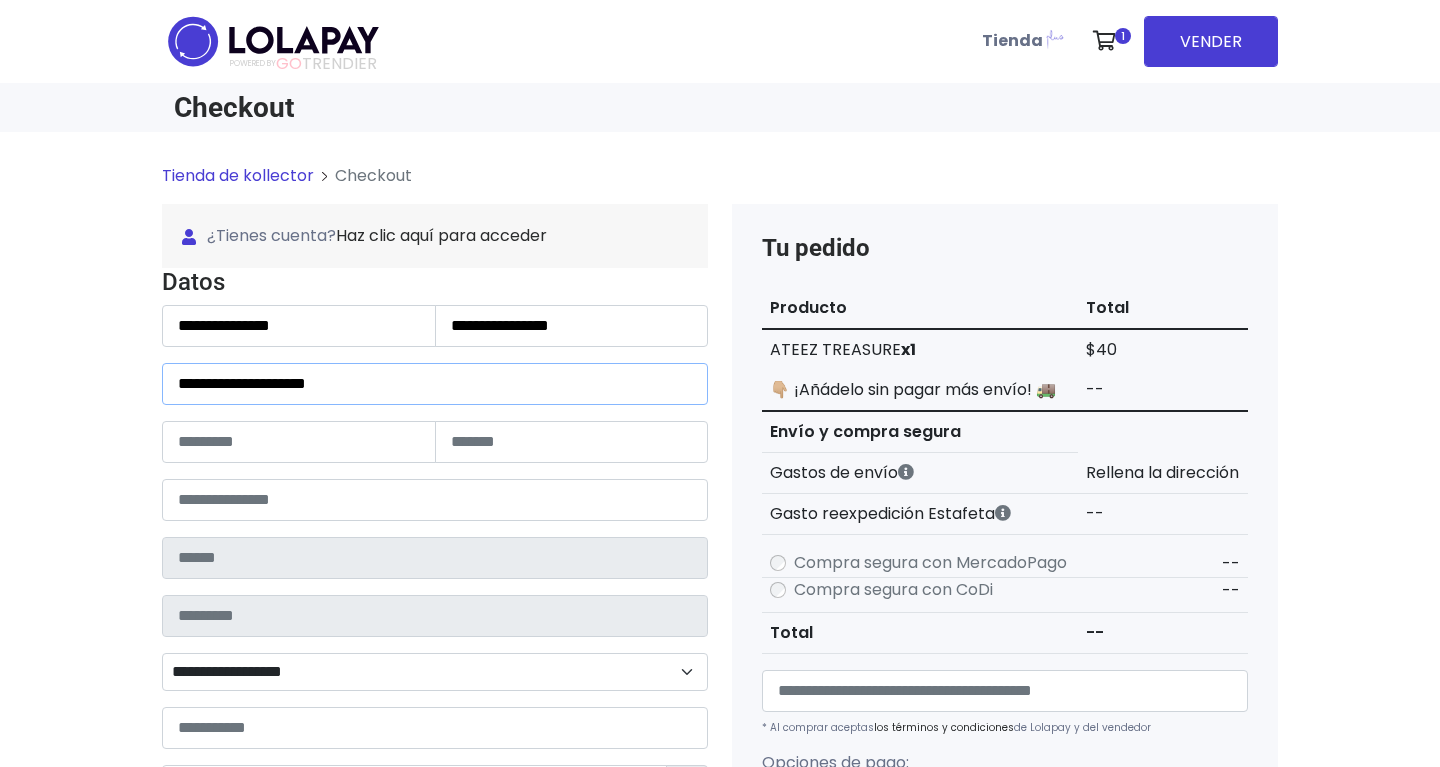 type on "**********" 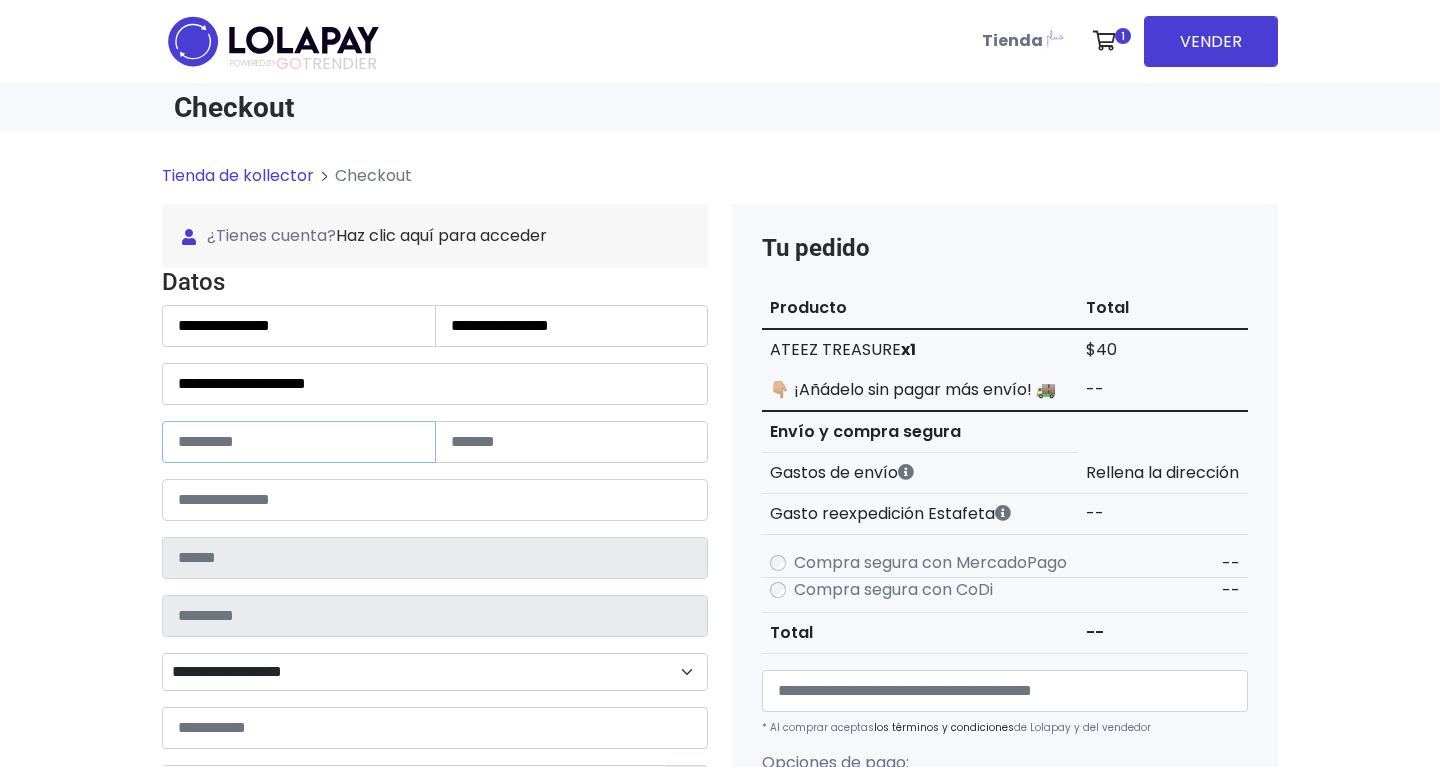 click at bounding box center [299, 442] 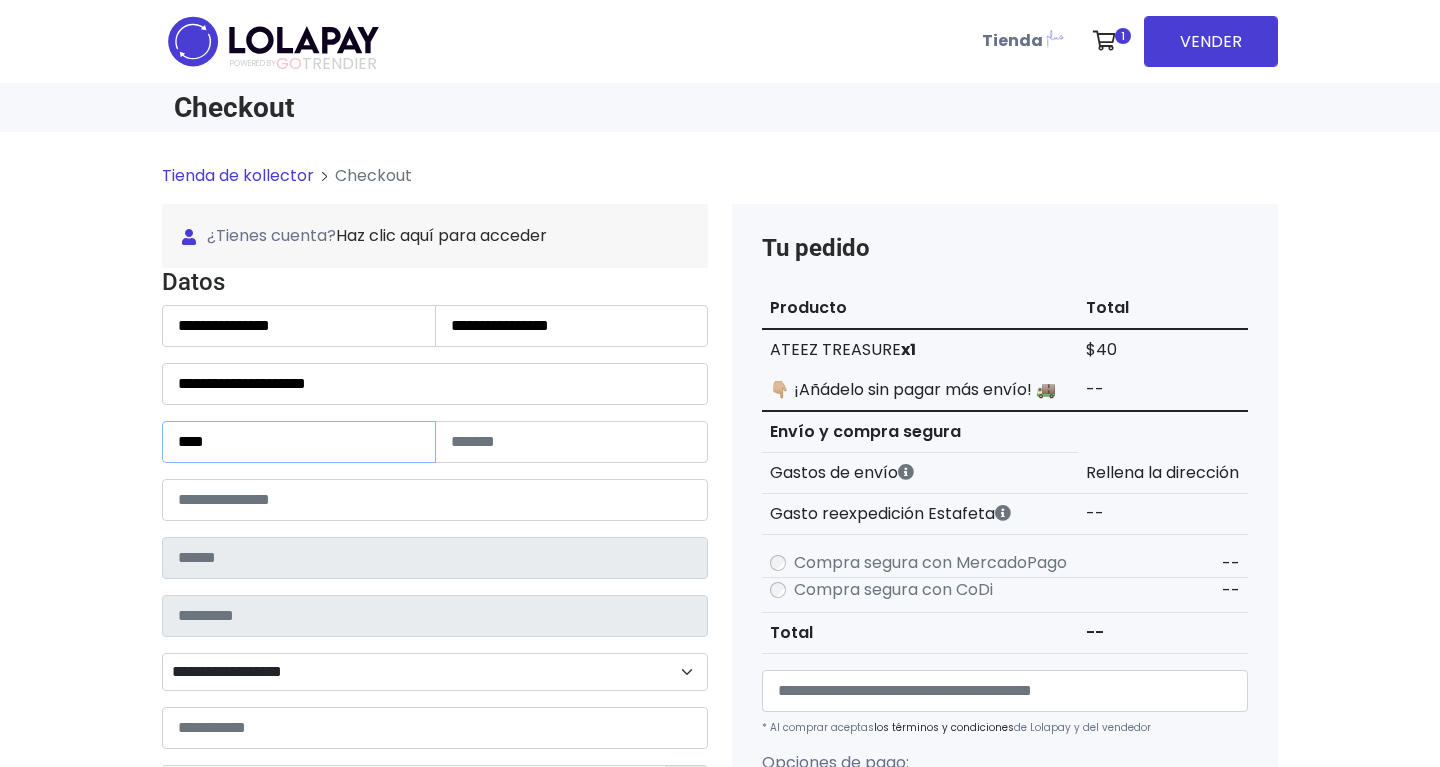 type on "****" 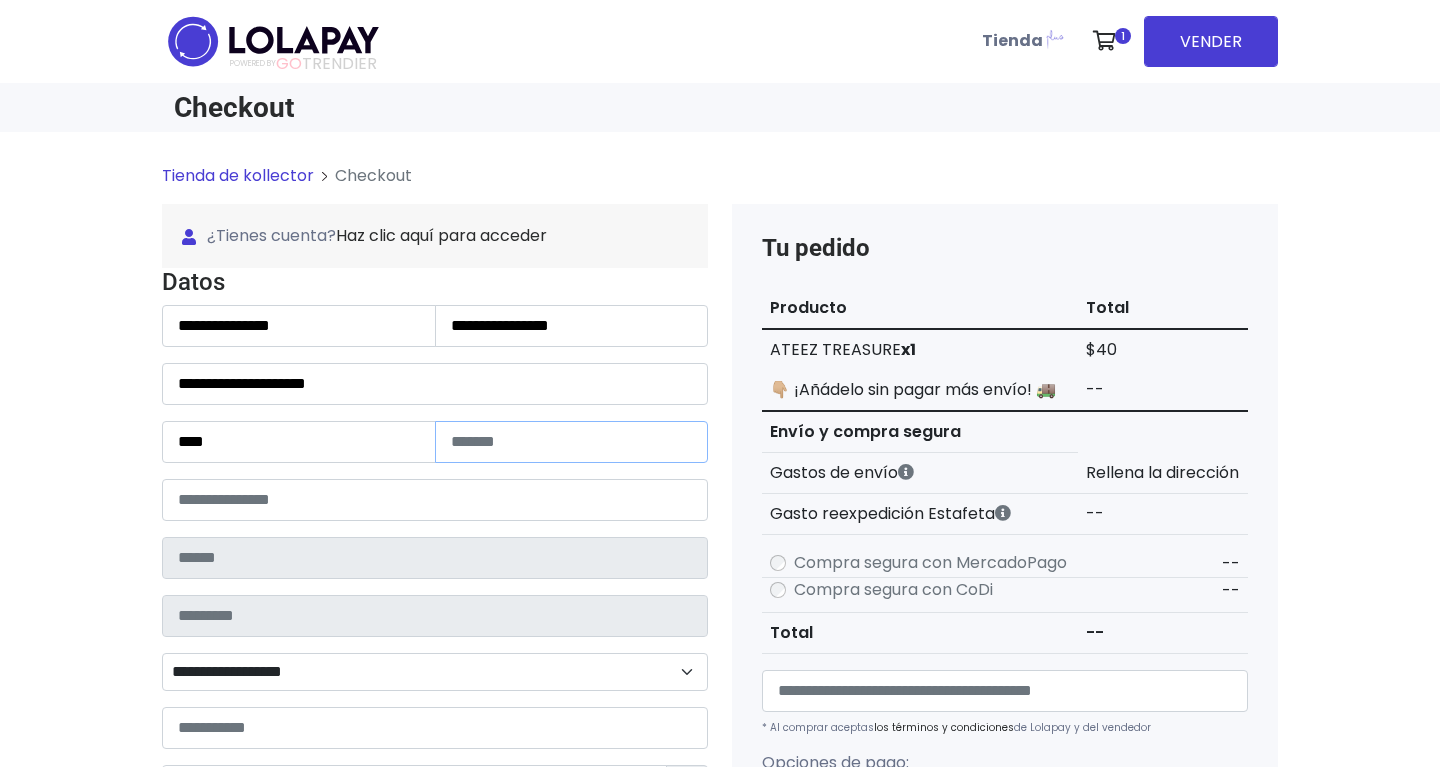 click at bounding box center [572, 442] 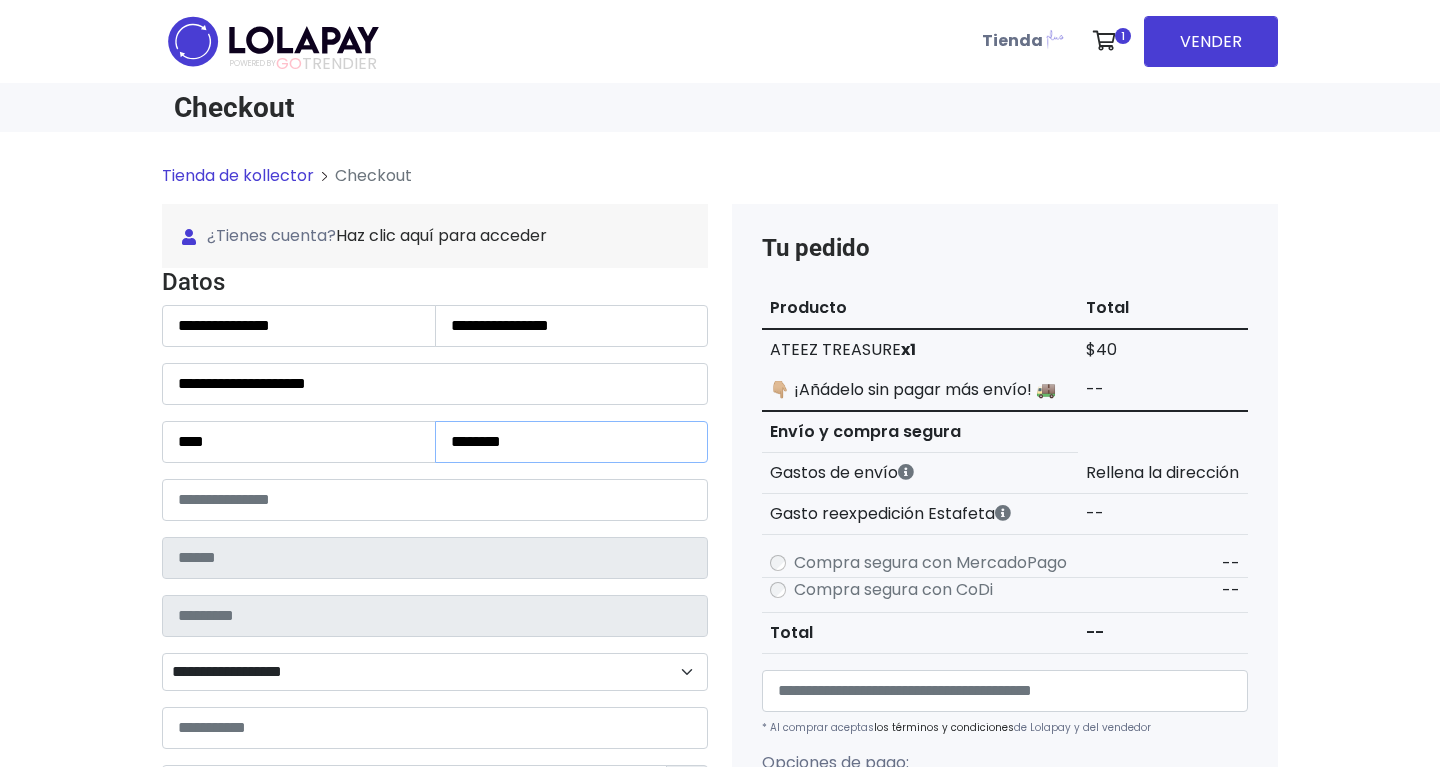 drag, startPoint x: 504, startPoint y: 439, endPoint x: 413, endPoint y: 439, distance: 91 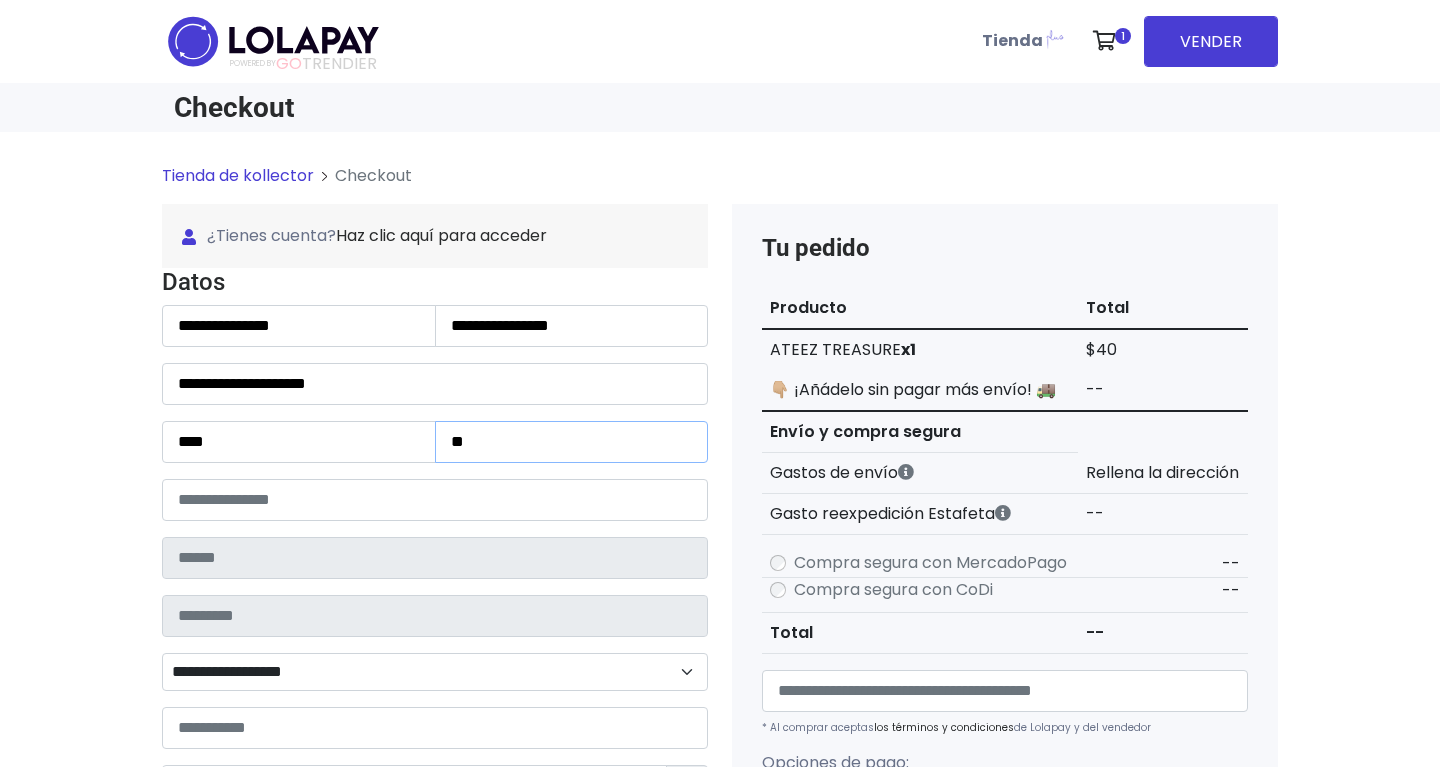type on "**" 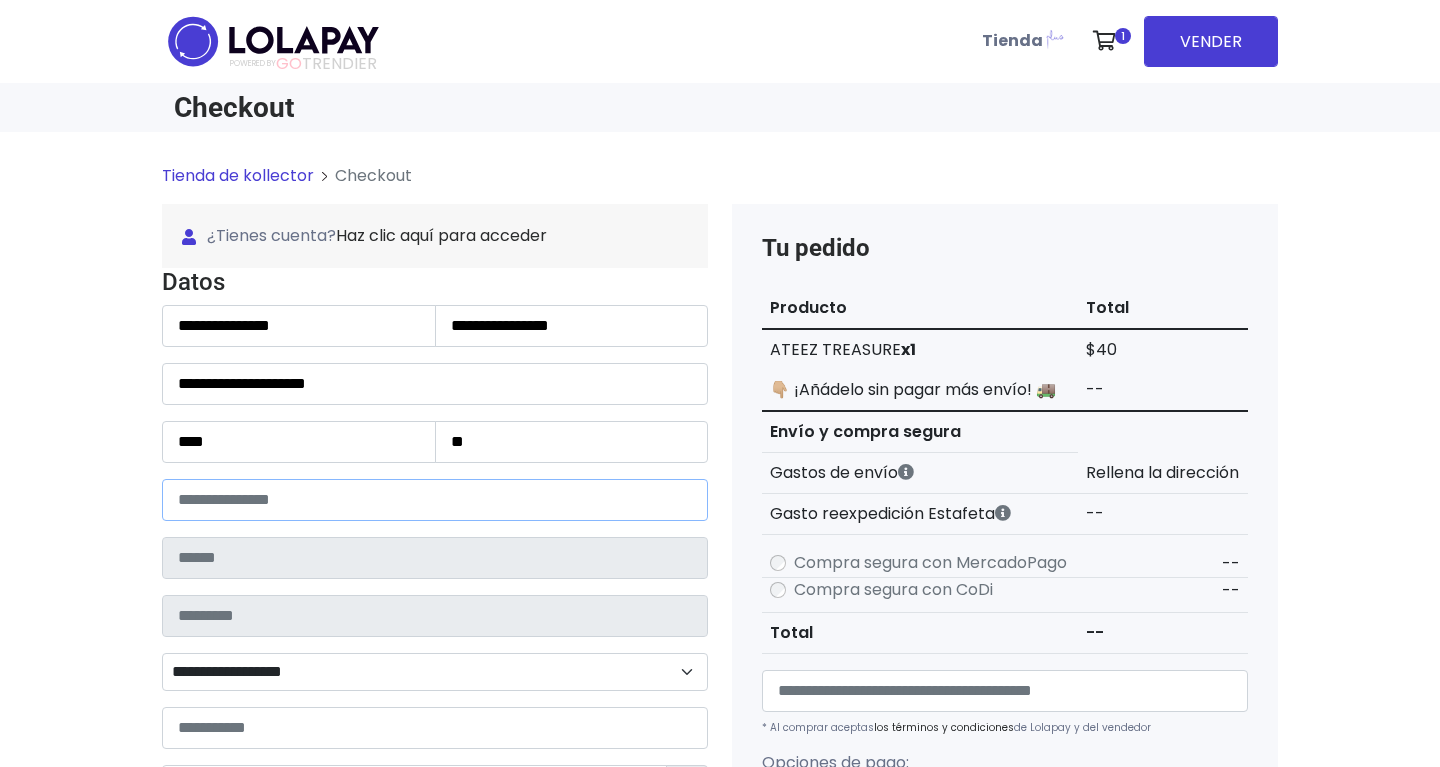 click at bounding box center (435, 500) 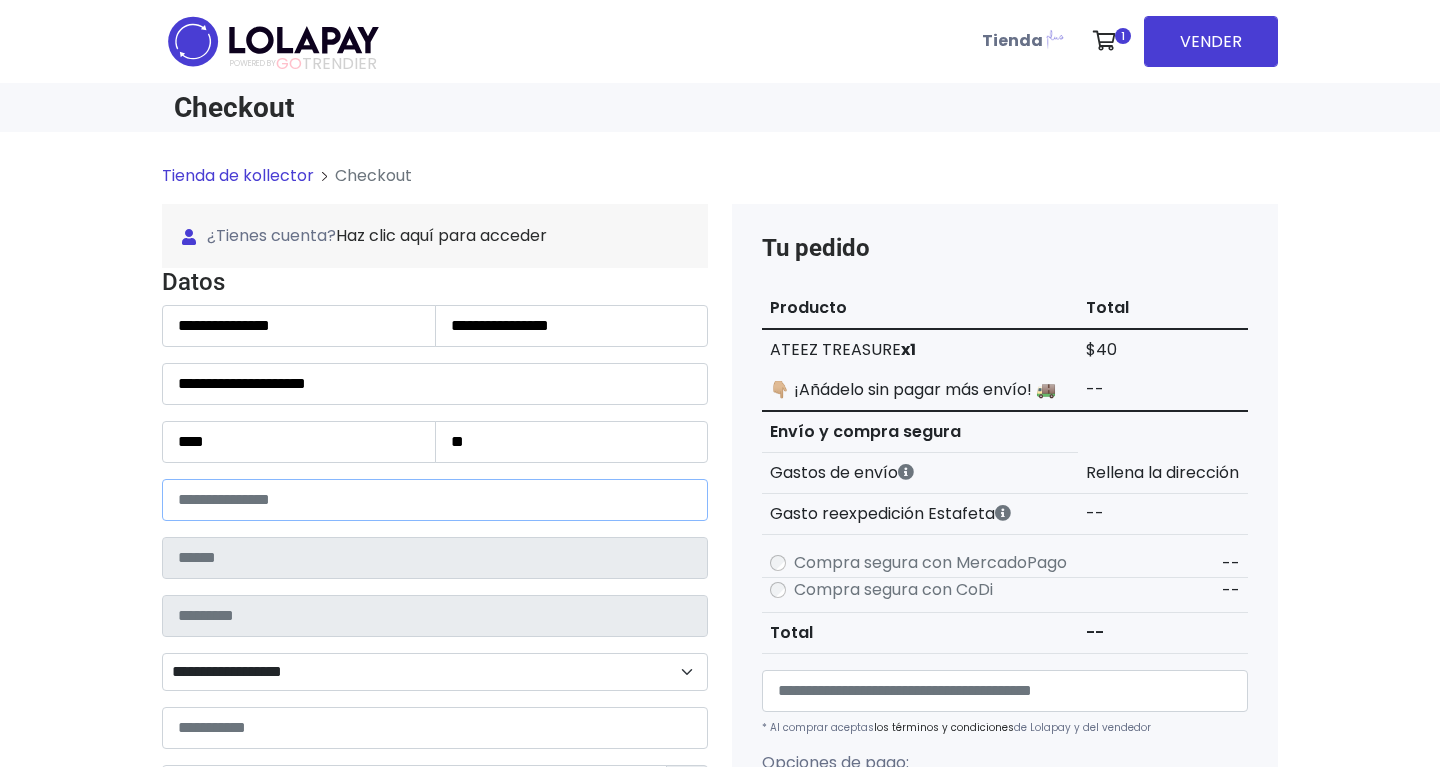 paste on "*****" 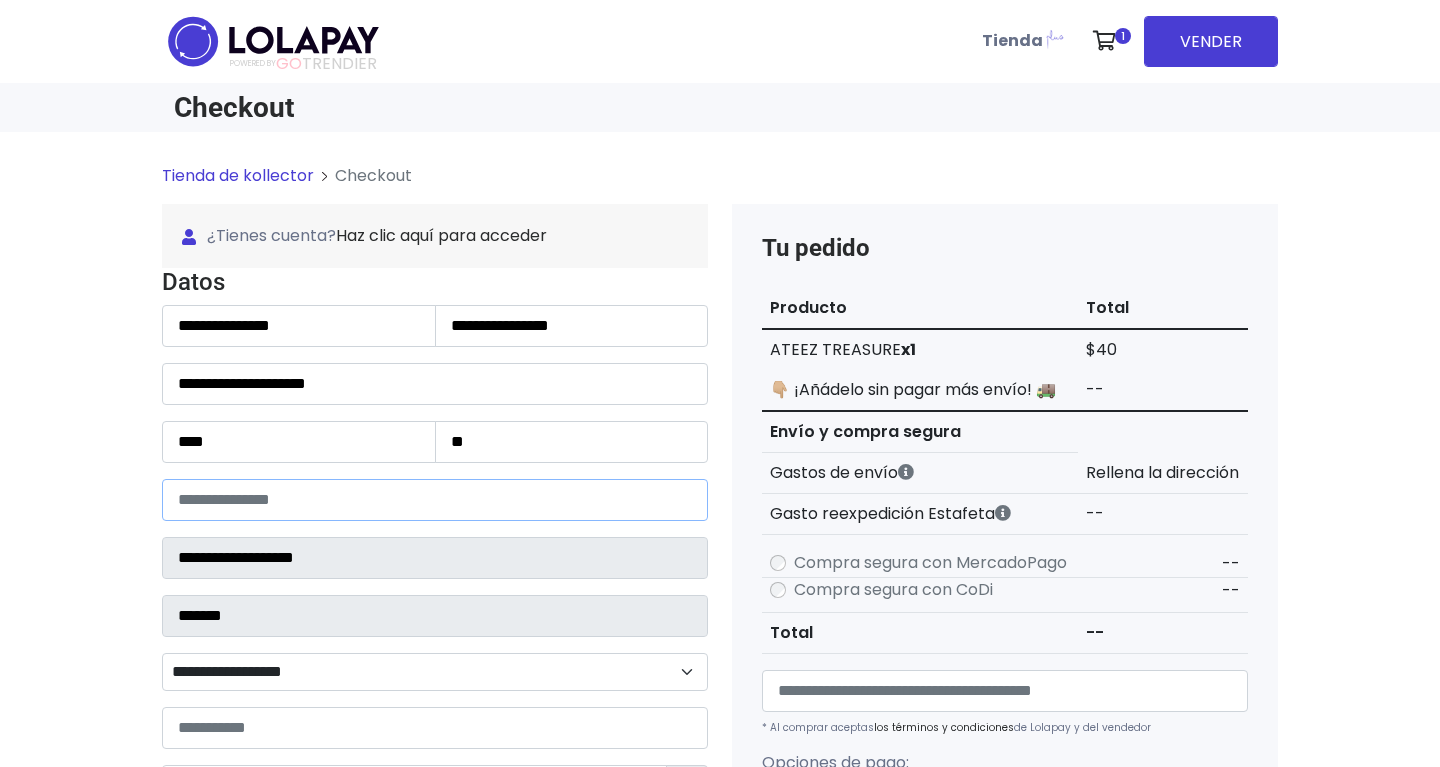 select 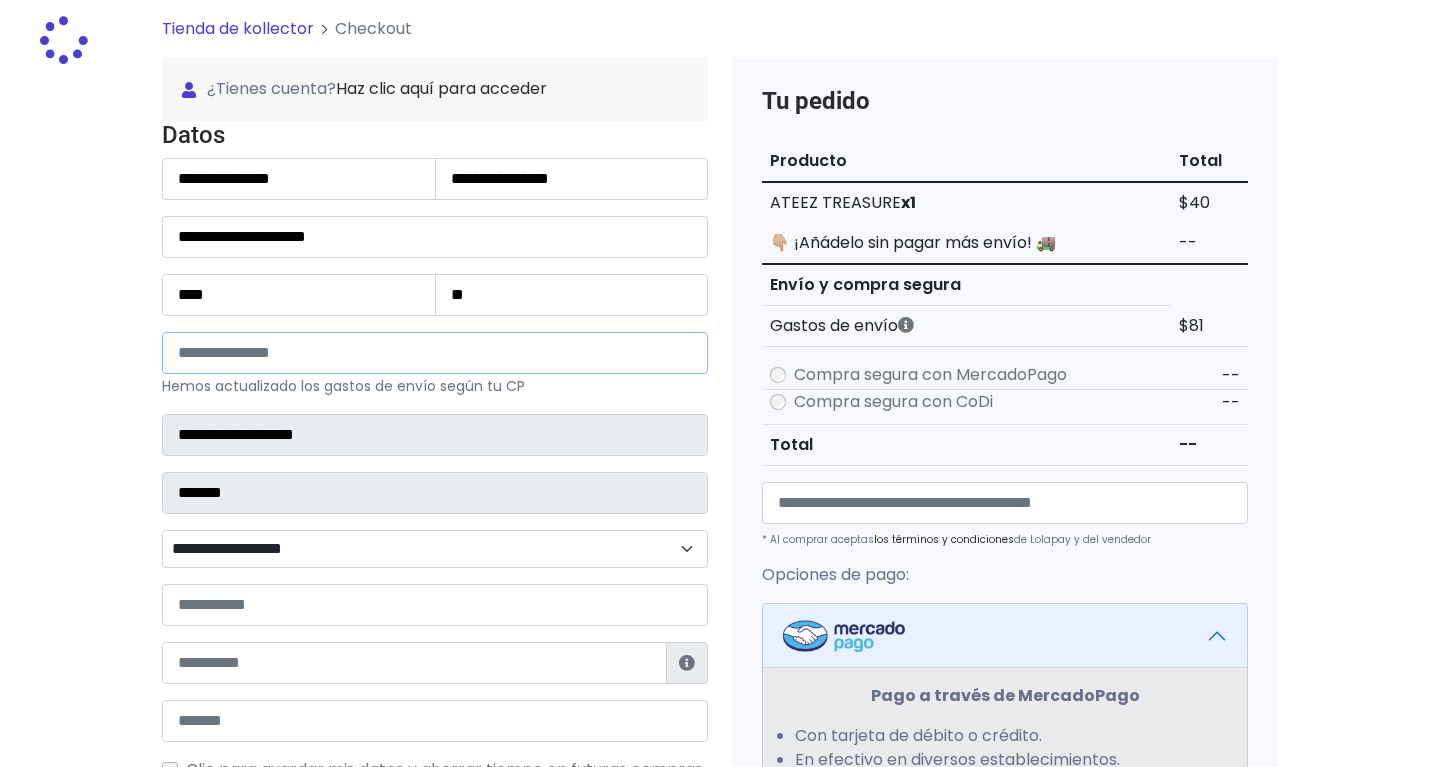 scroll, scrollTop: 175, scrollLeft: 0, axis: vertical 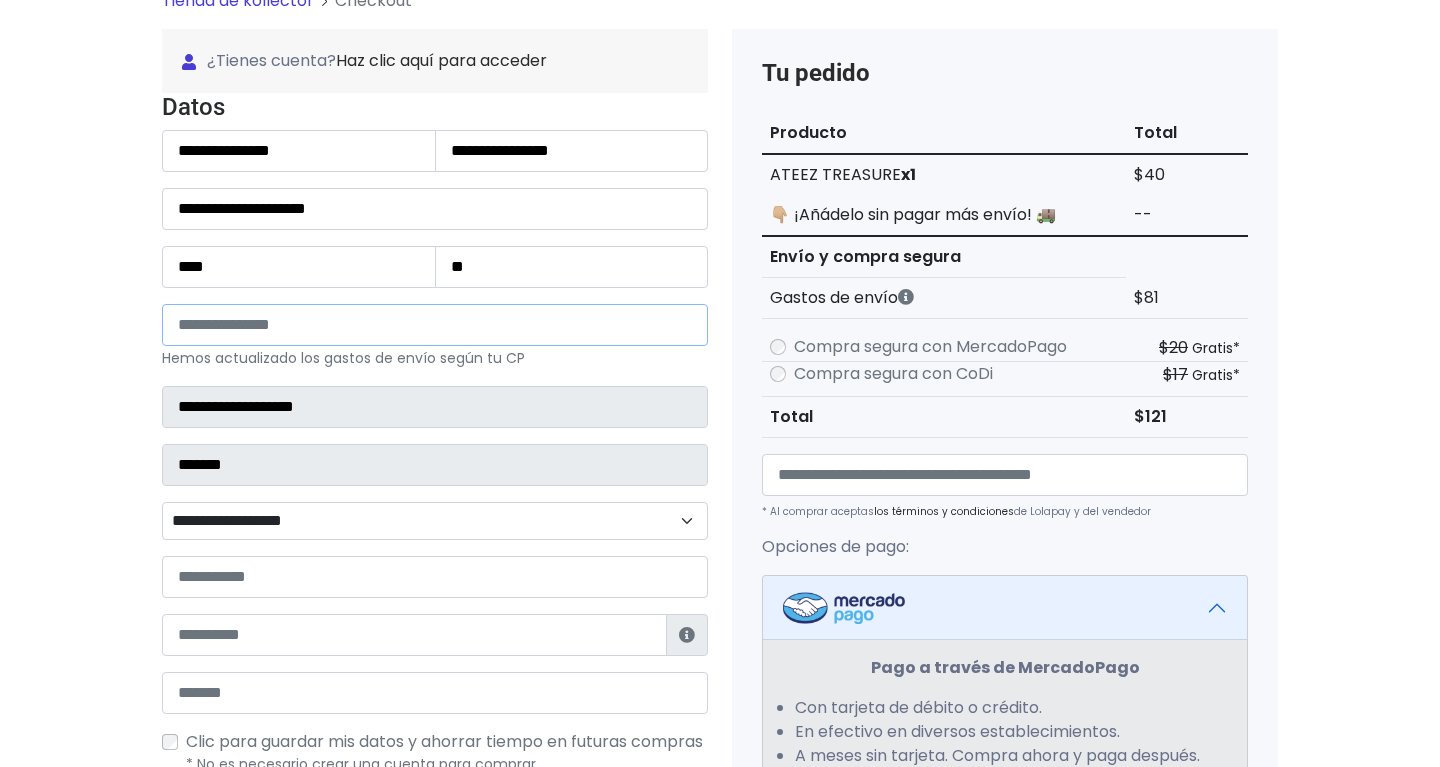 type on "*****" 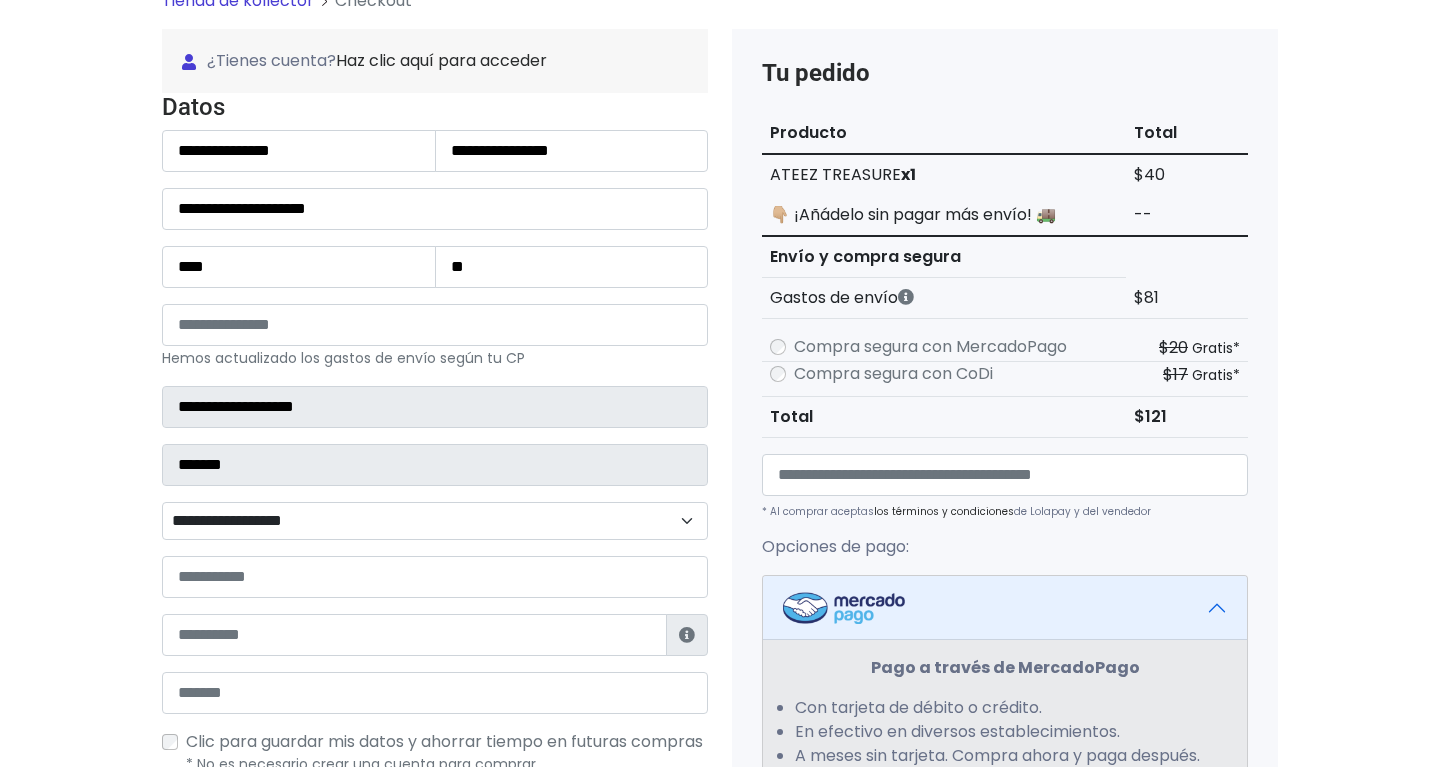 click on "**********" at bounding box center (435, 521) 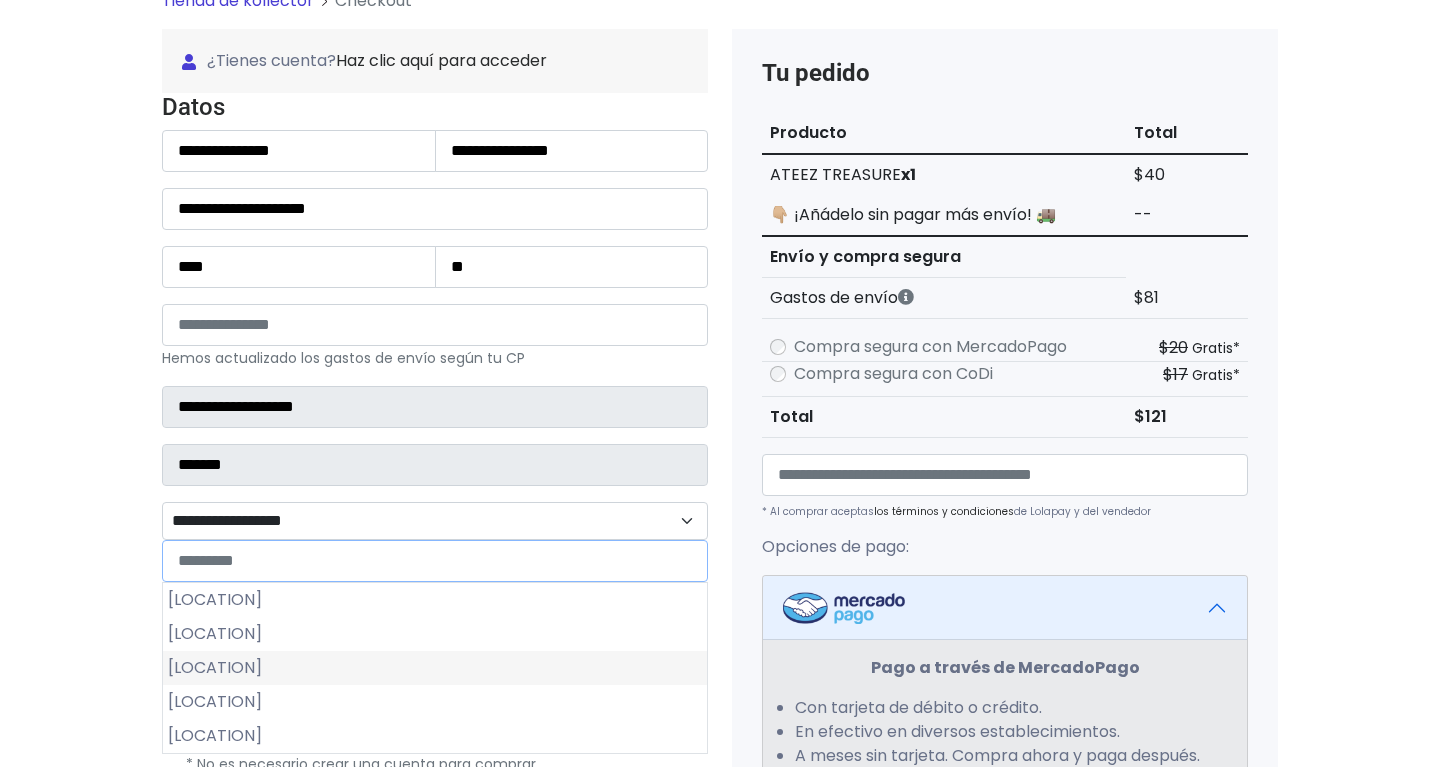 scroll, scrollTop: 269, scrollLeft: 0, axis: vertical 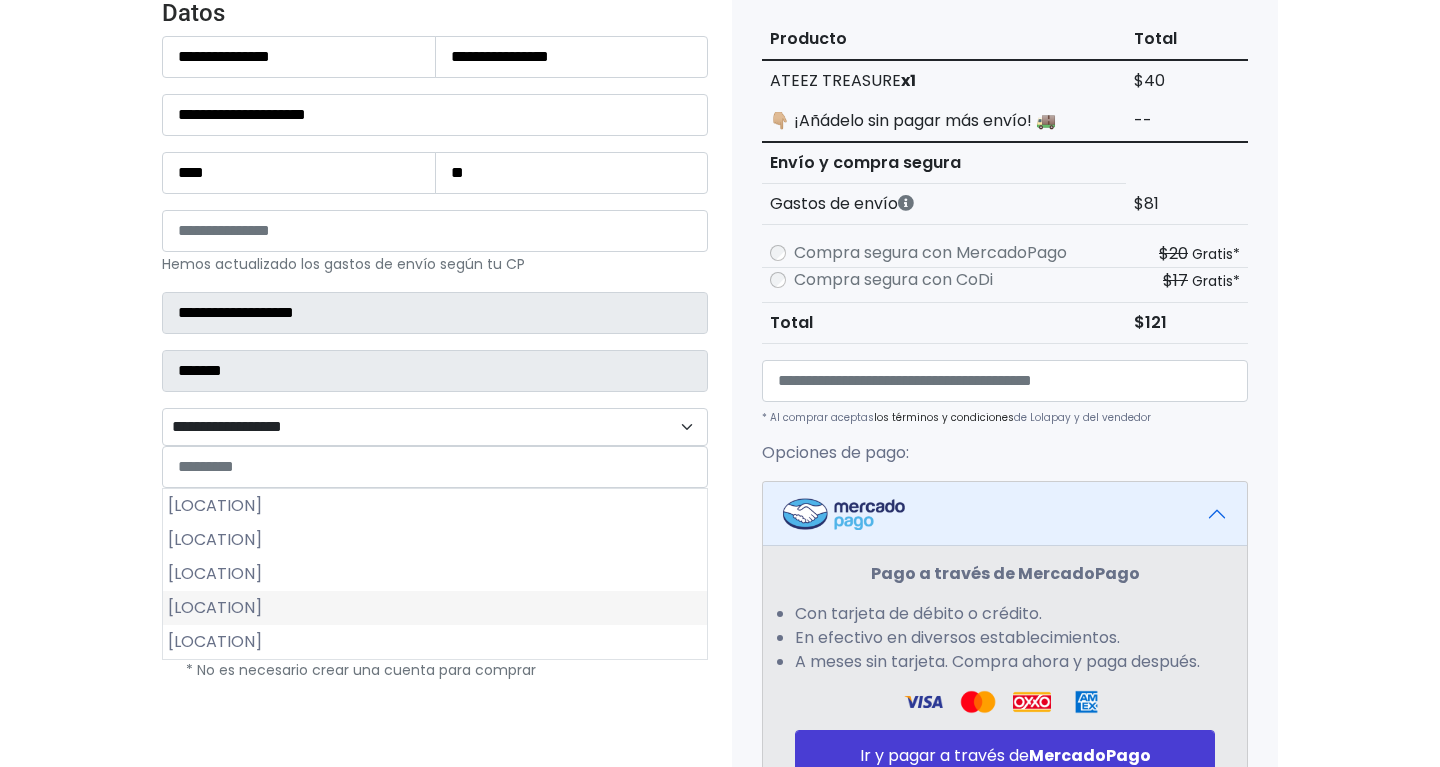 click on "La Magdalena" at bounding box center (435, 608) 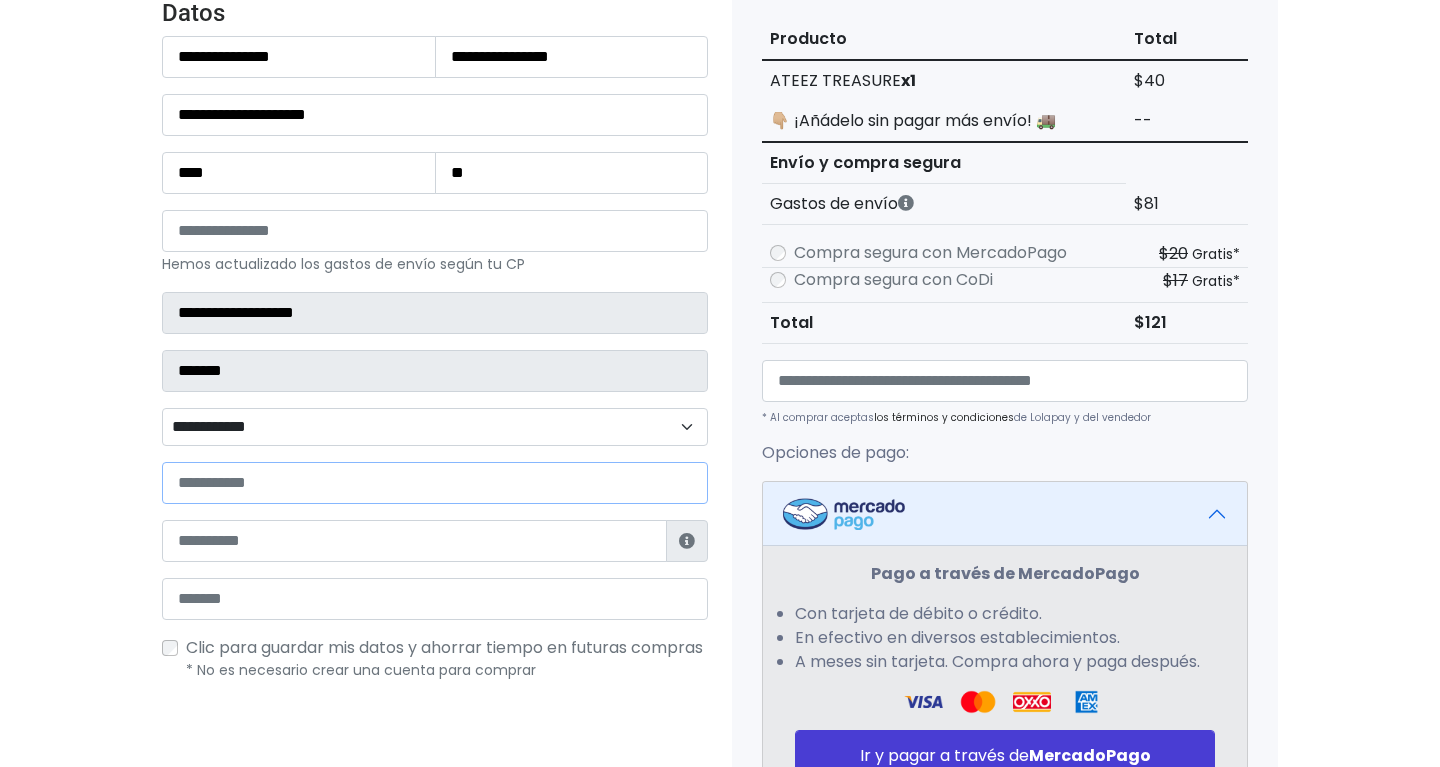 click at bounding box center (435, 483) 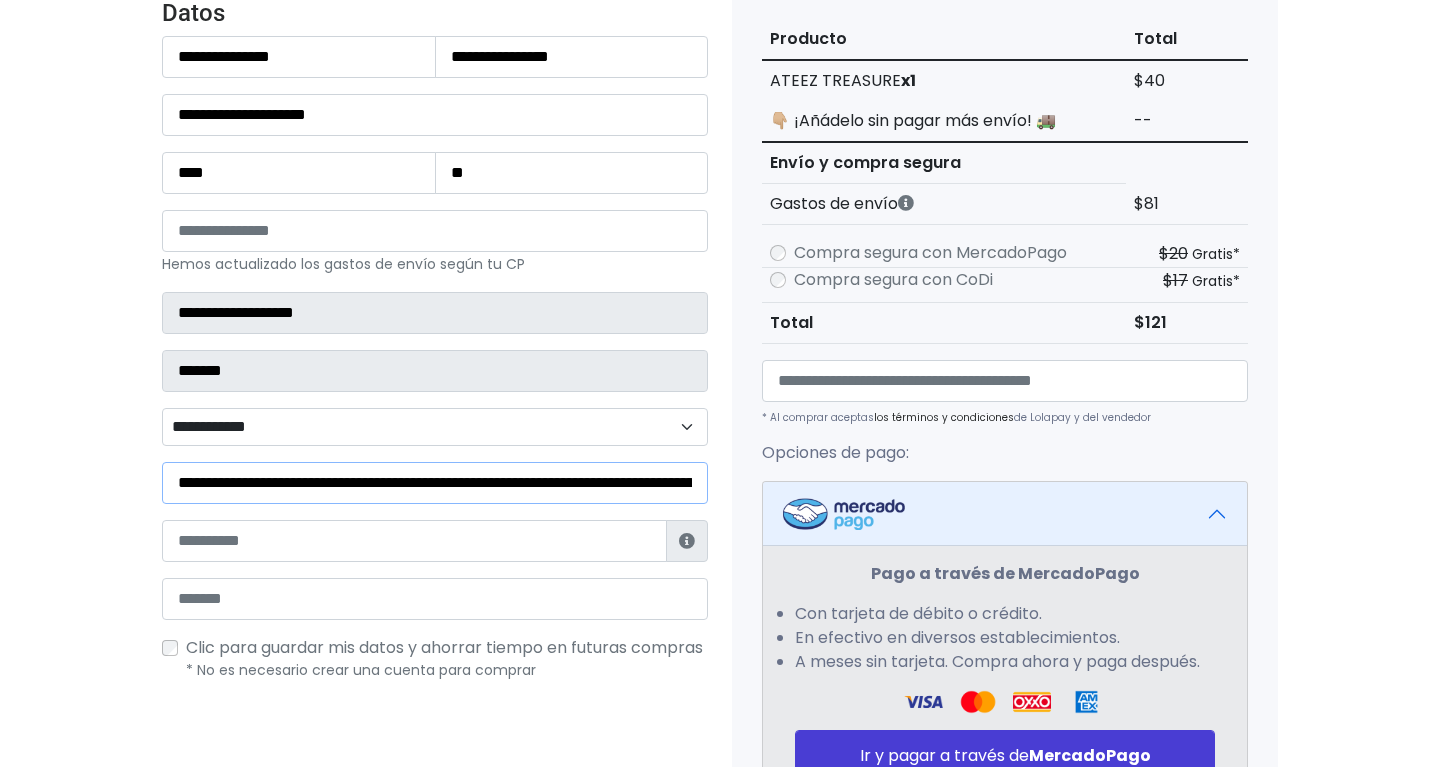 type on "**********" 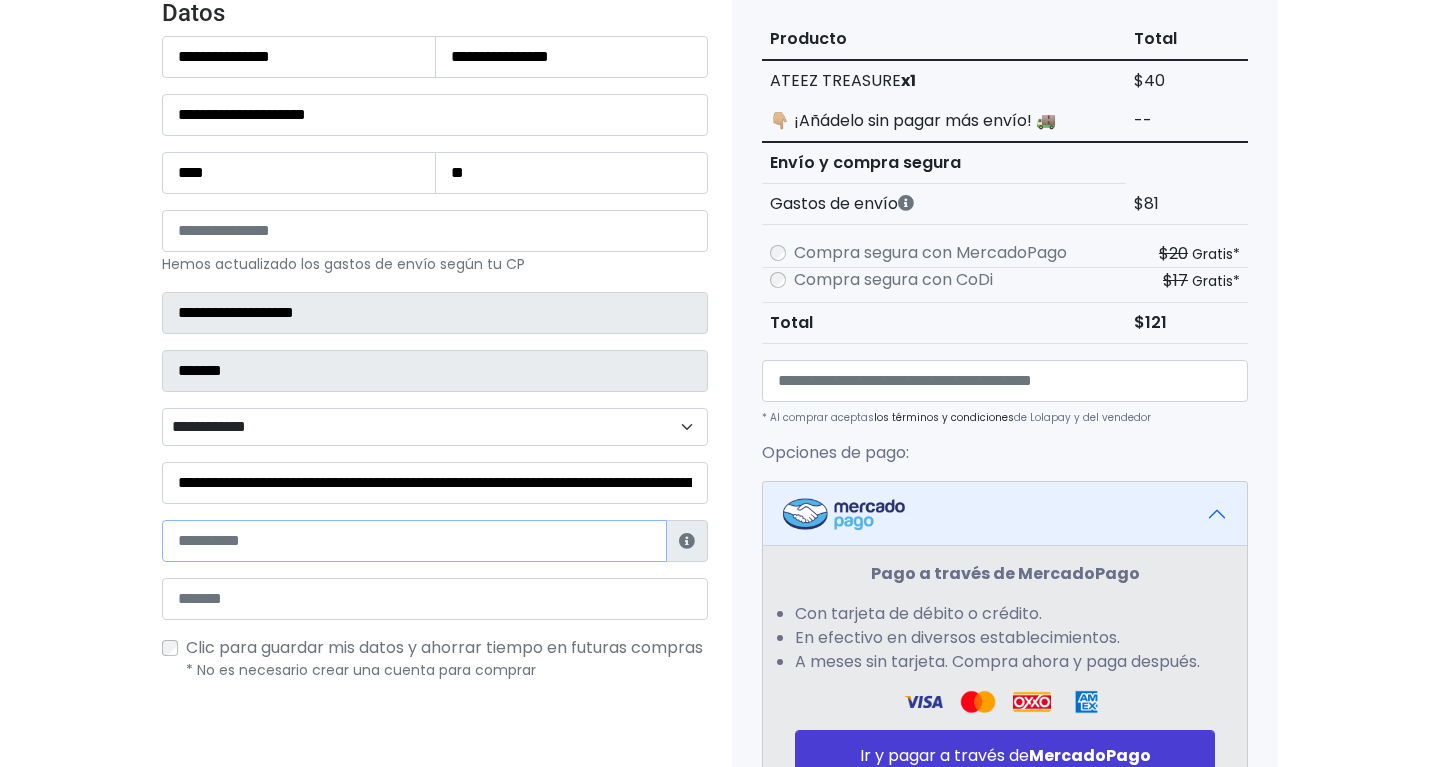 click at bounding box center (414, 541) 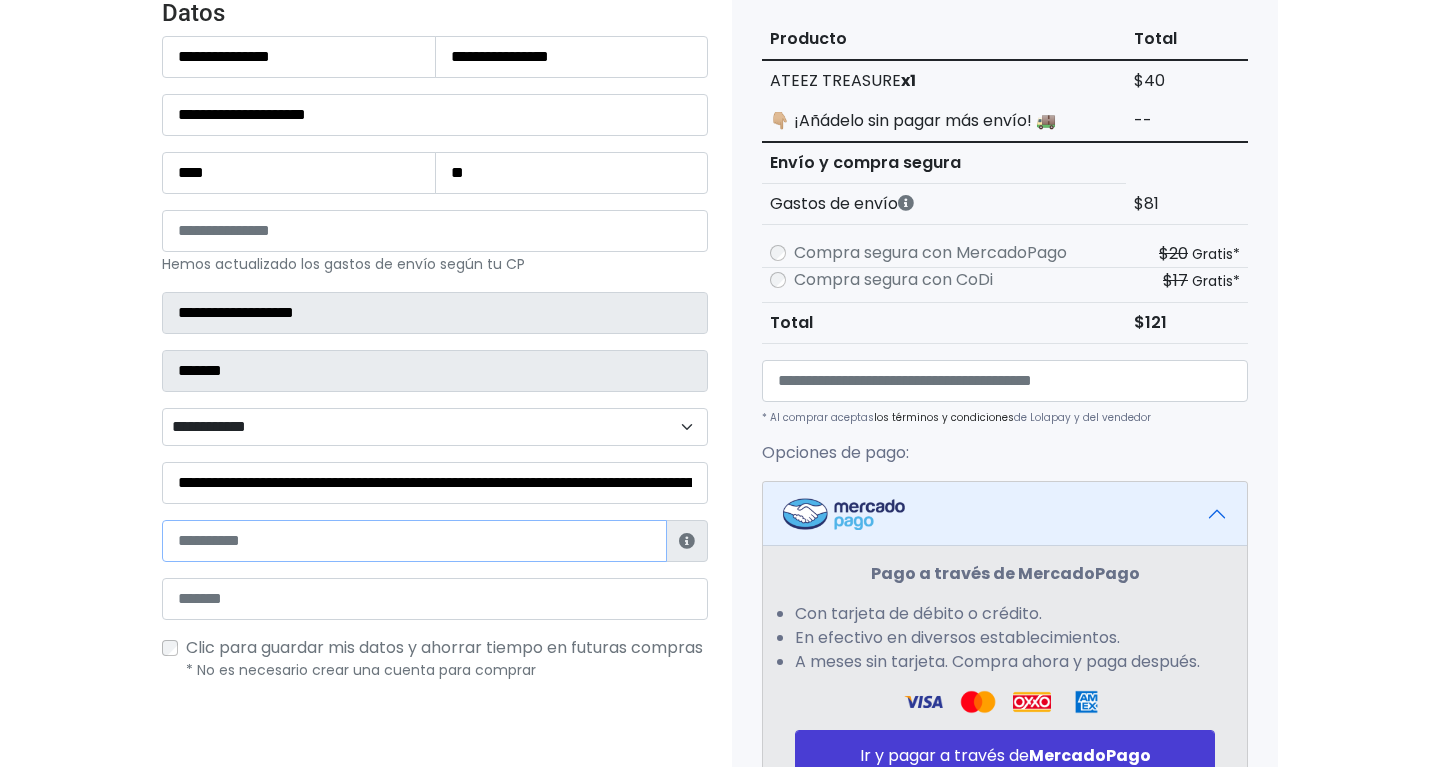 click at bounding box center (414, 541) 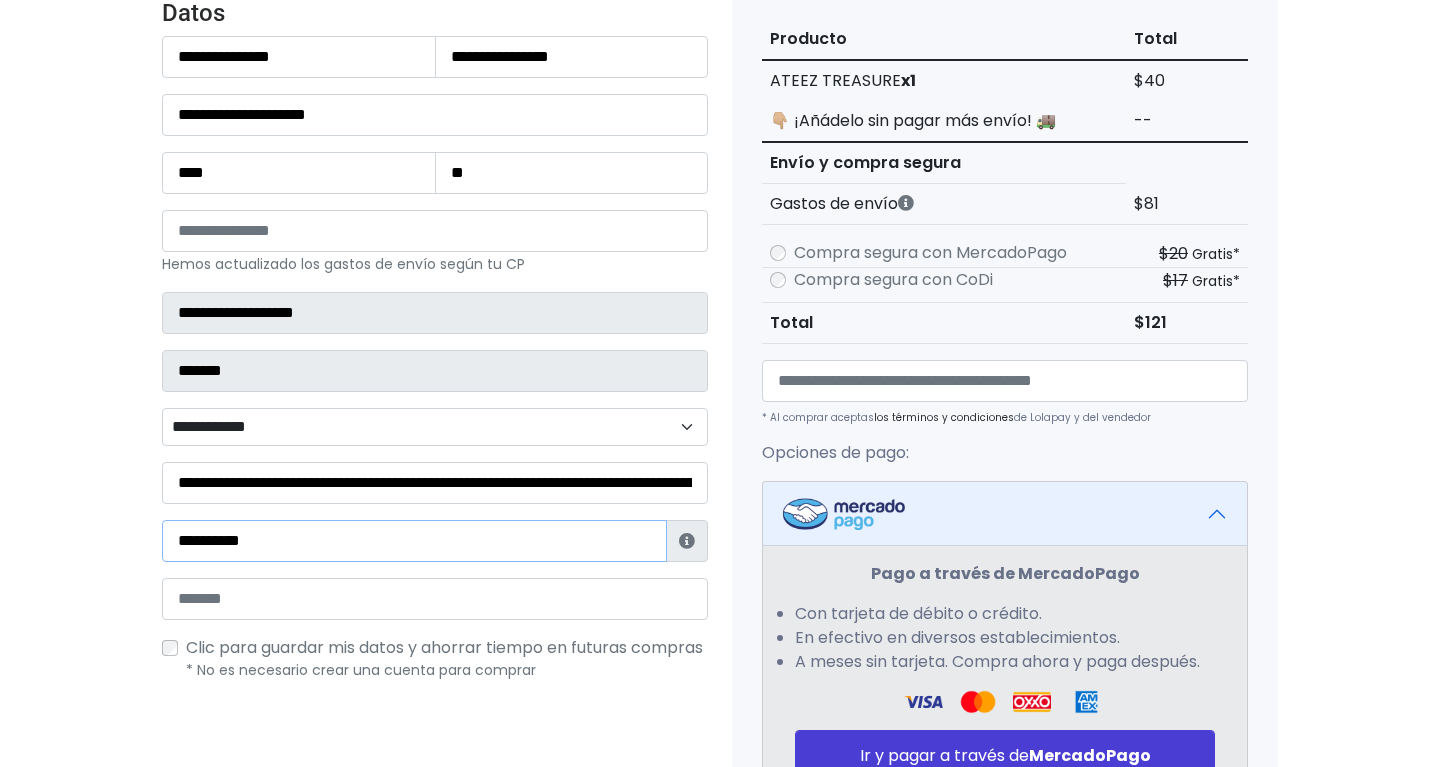 type on "**********" 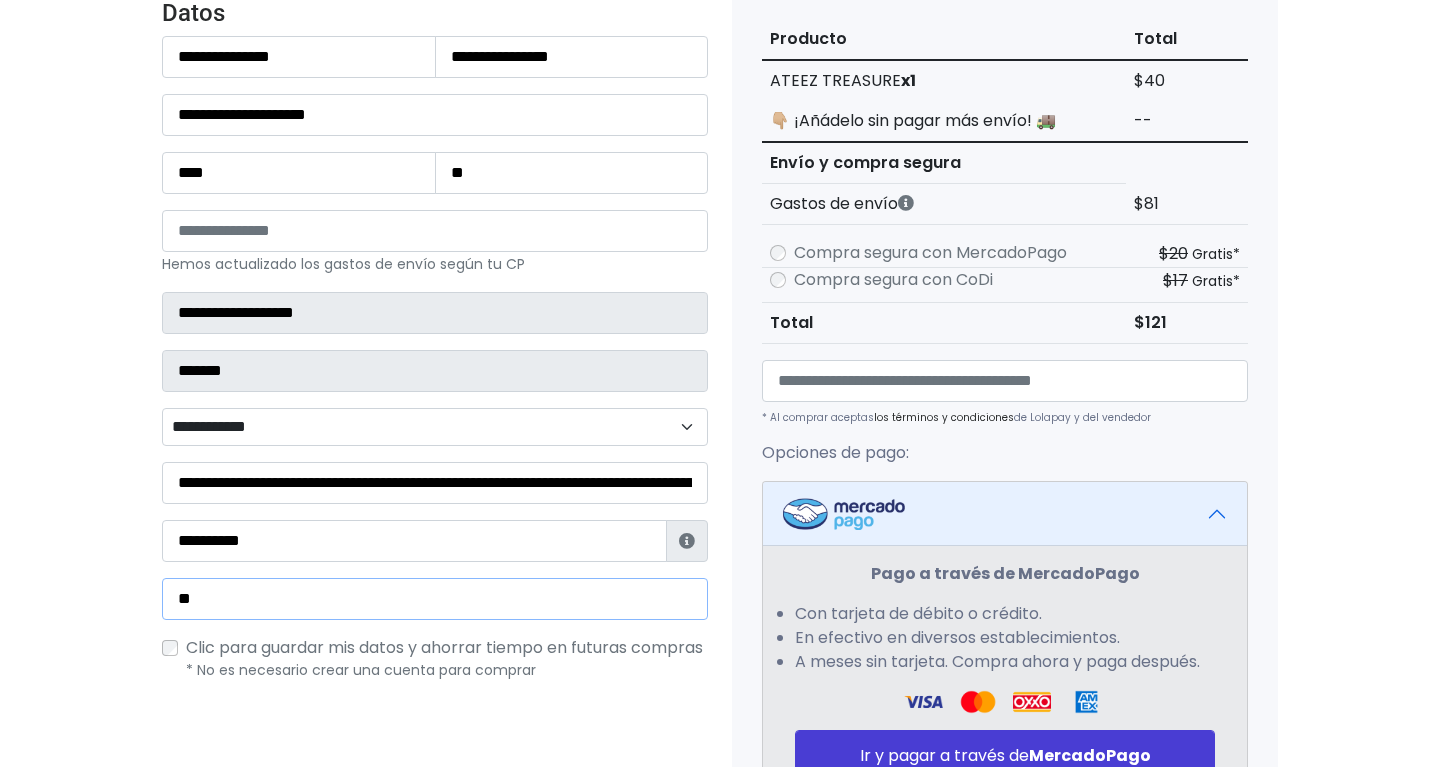 type on "*" 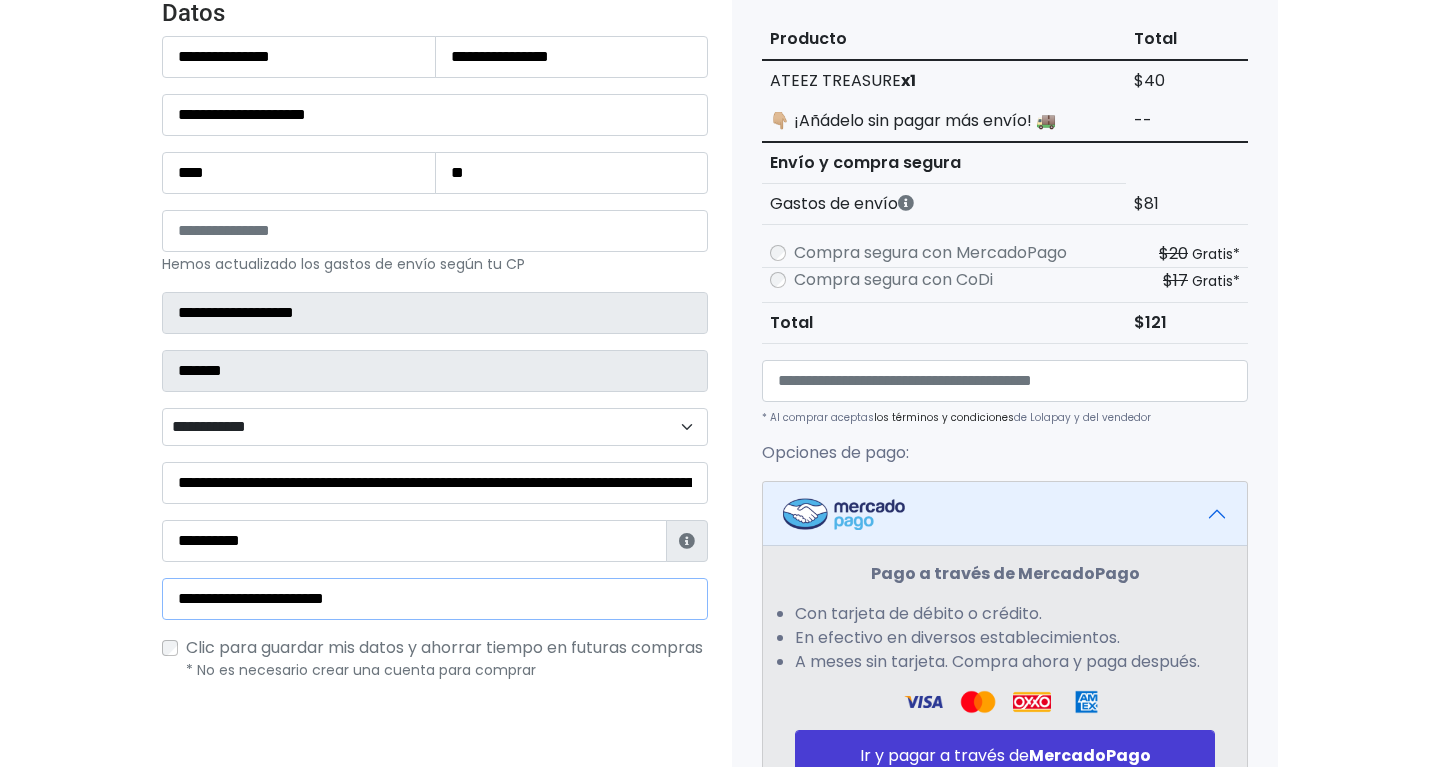 scroll, scrollTop: 418, scrollLeft: 0, axis: vertical 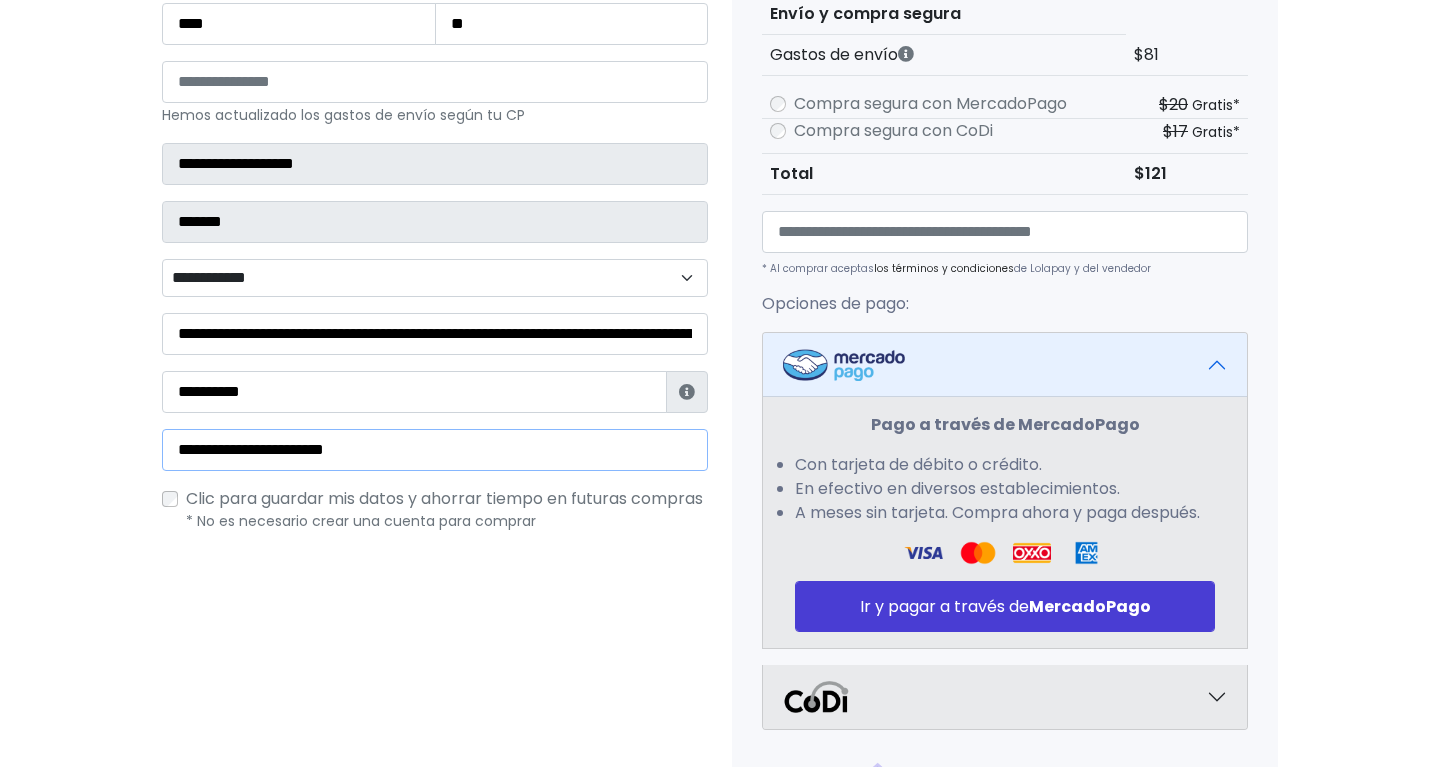 type on "**********" 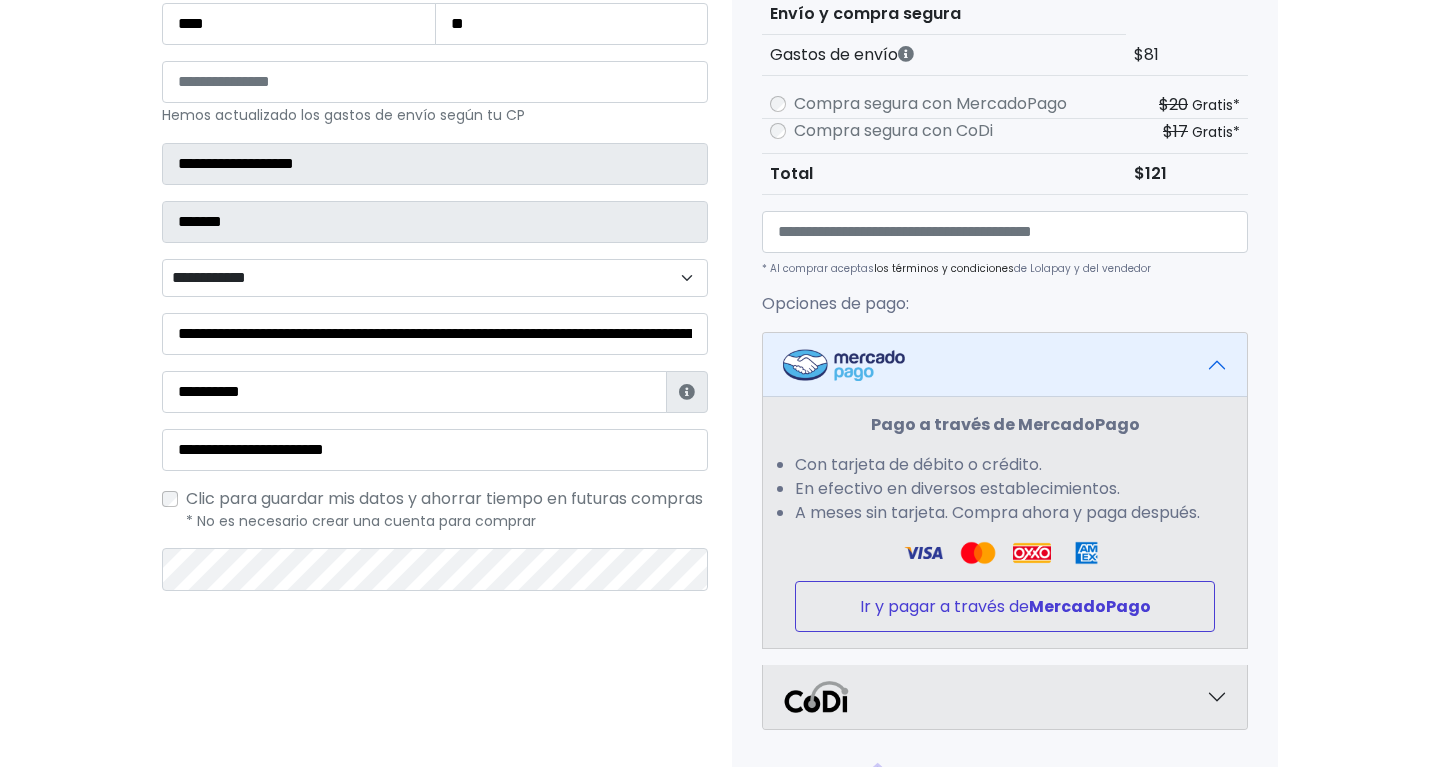 click on "Ir y pagar a través de  MercadoPago" at bounding box center [1005, 606] 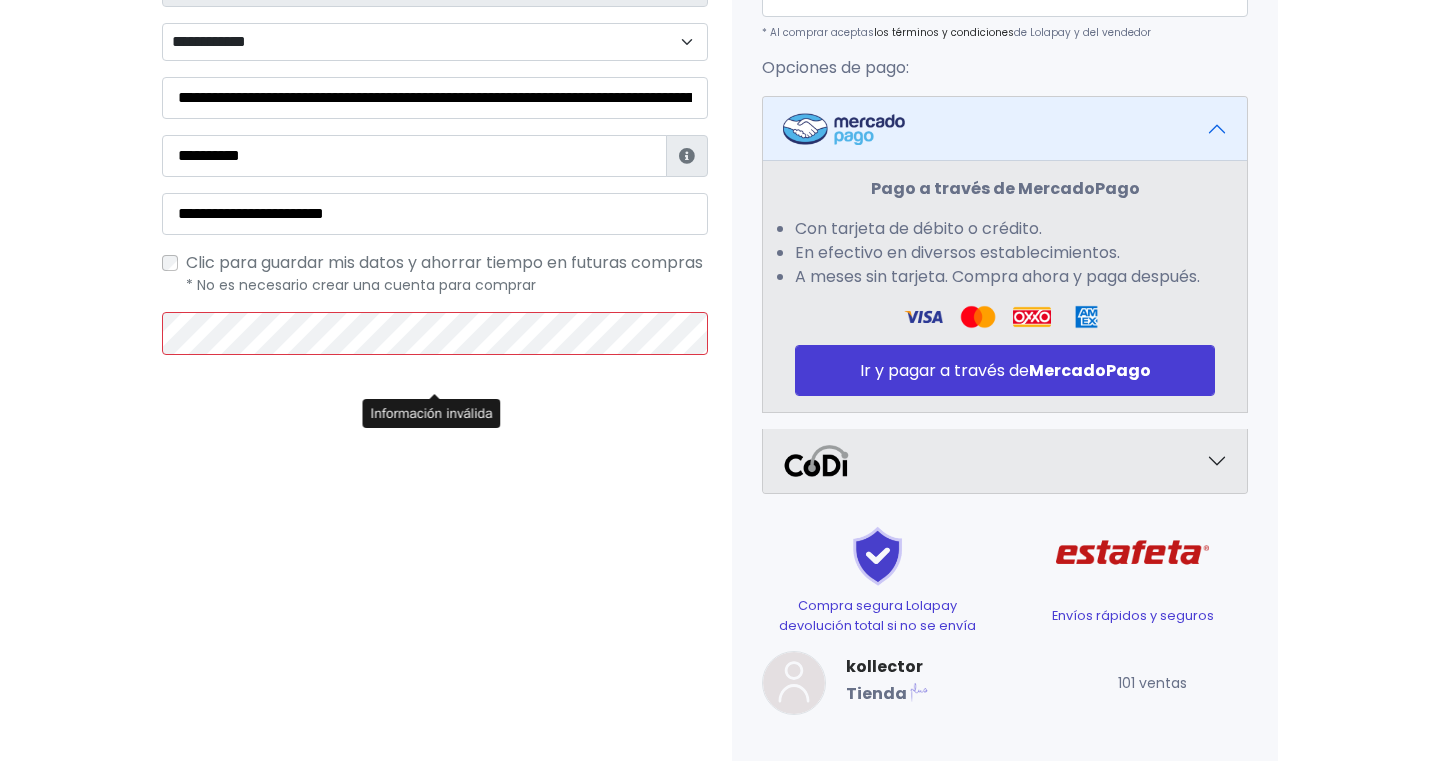 scroll, scrollTop: 655, scrollLeft: 0, axis: vertical 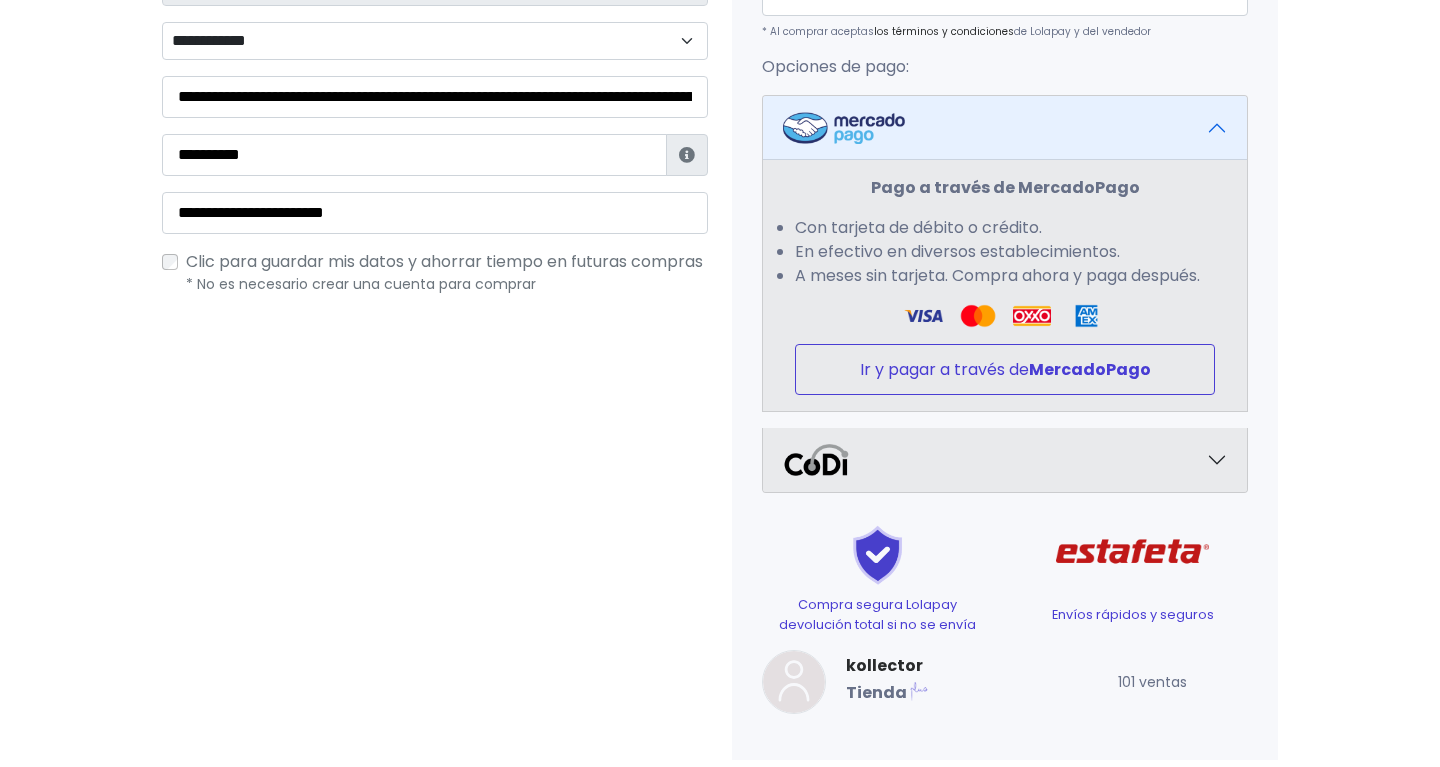 click on "Ir y pagar a través de  MercadoPago" at bounding box center (1005, 369) 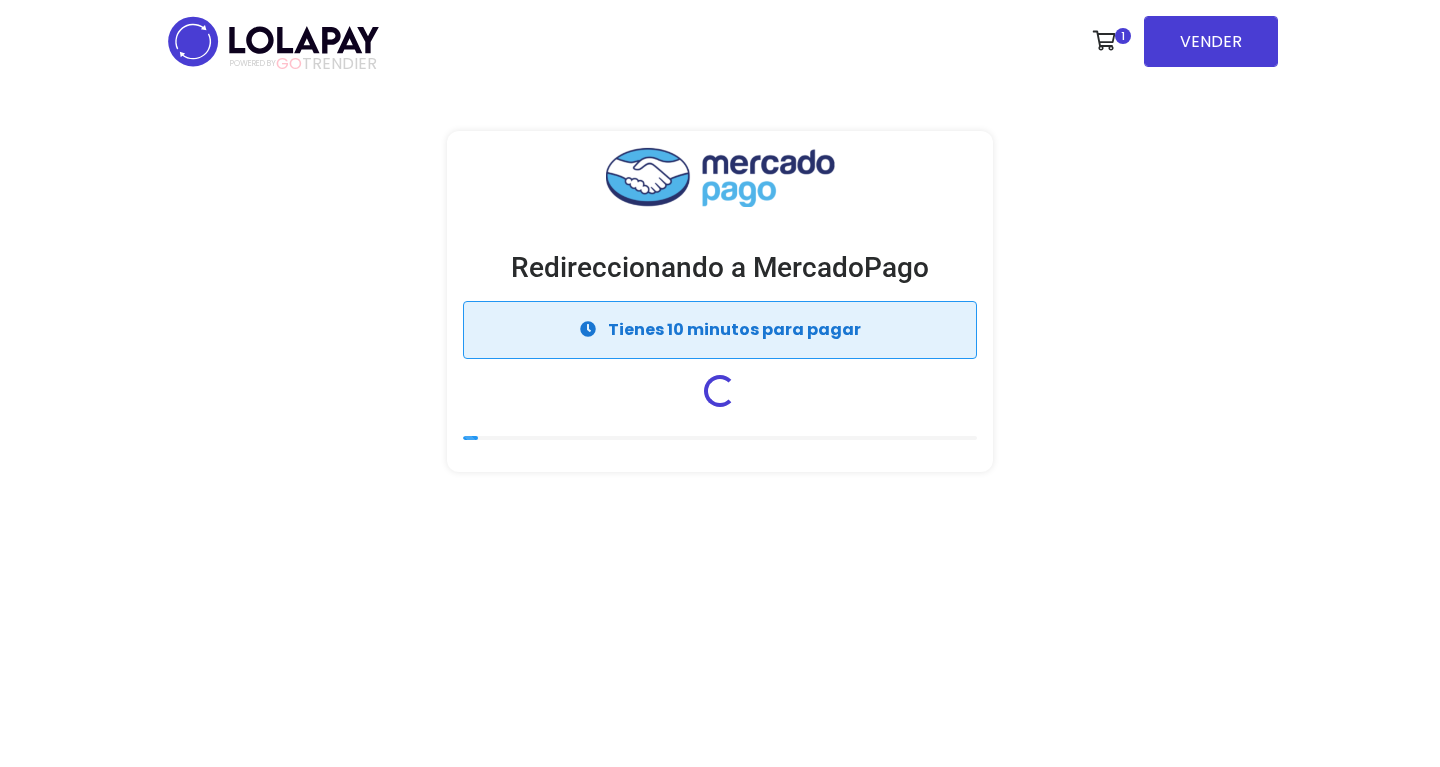 scroll, scrollTop: 0, scrollLeft: 0, axis: both 